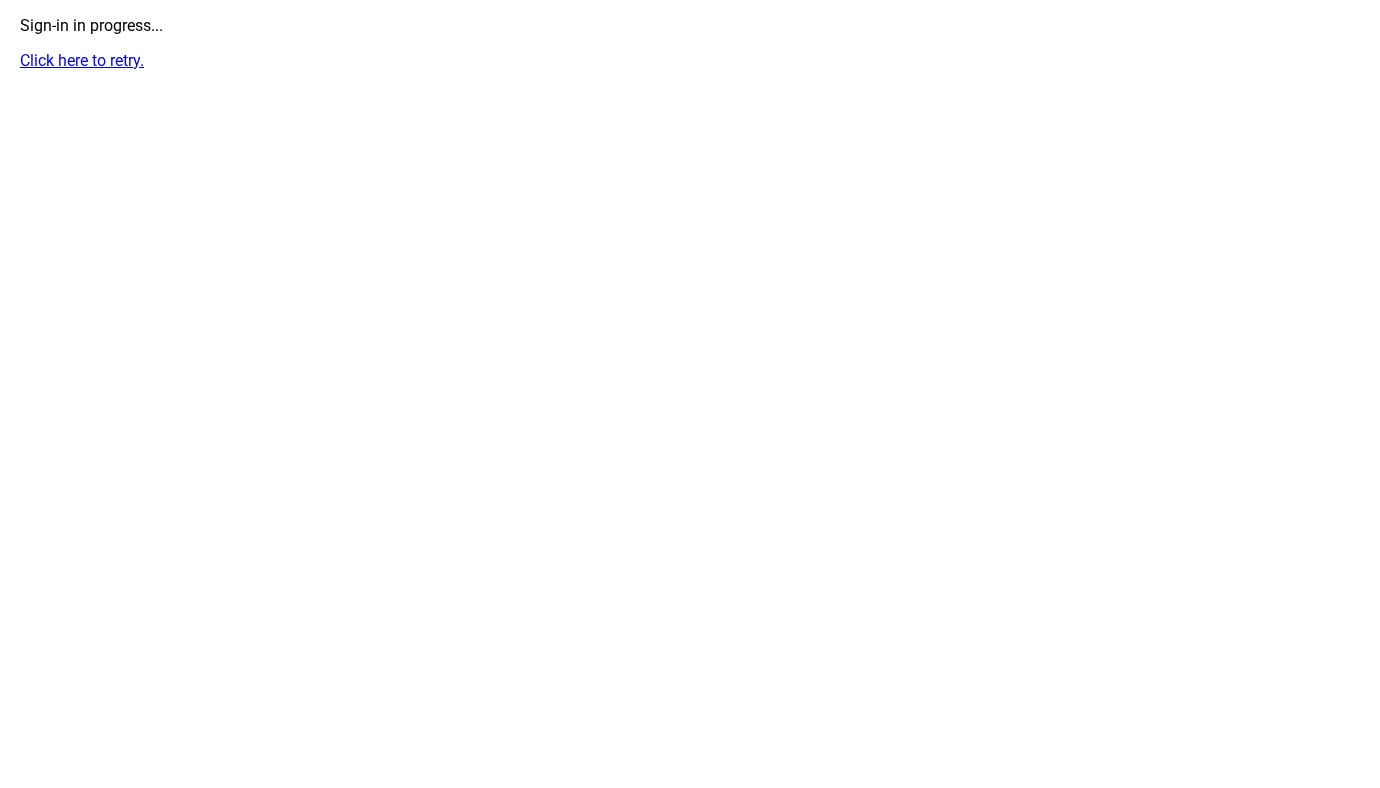 scroll, scrollTop: 0, scrollLeft: 0, axis: both 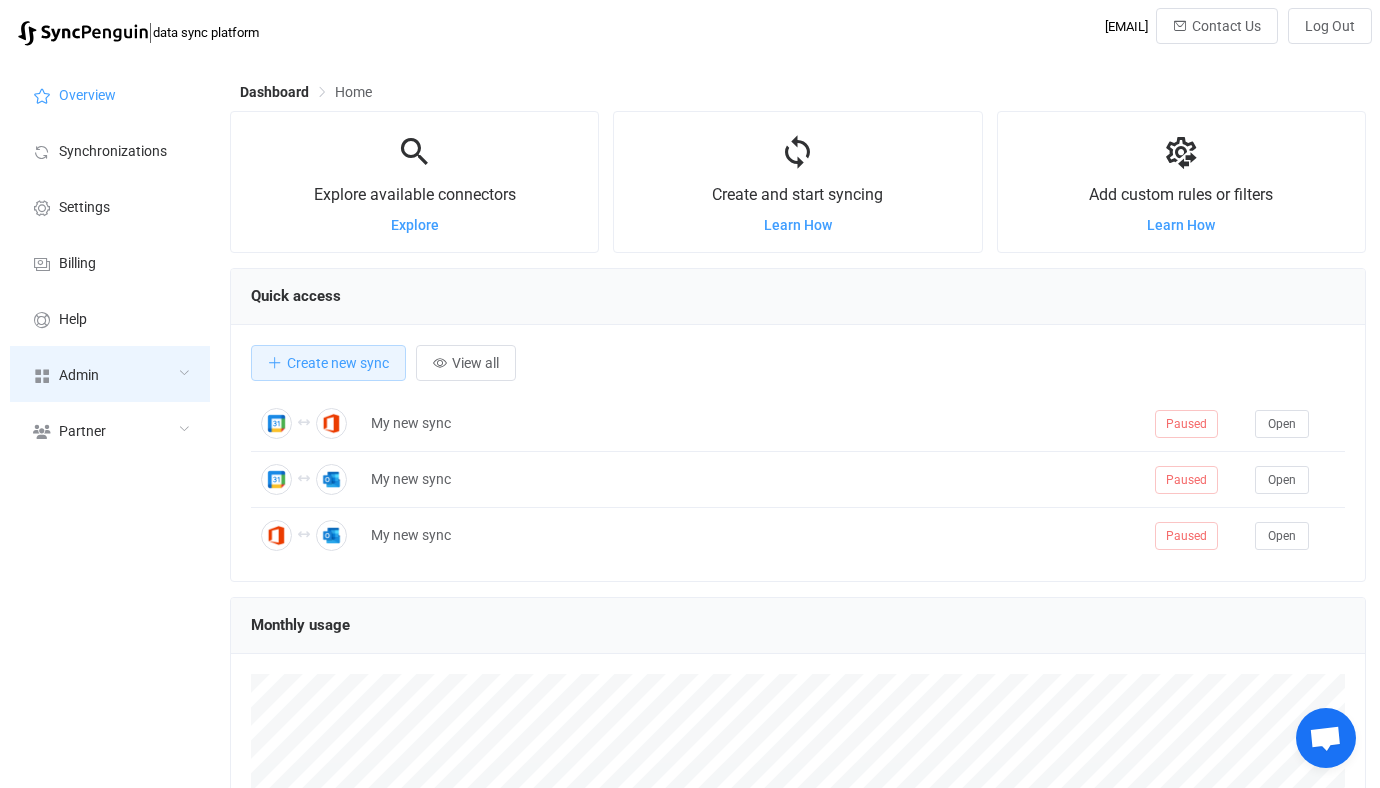 click on "Admin" at bounding box center [110, 374] 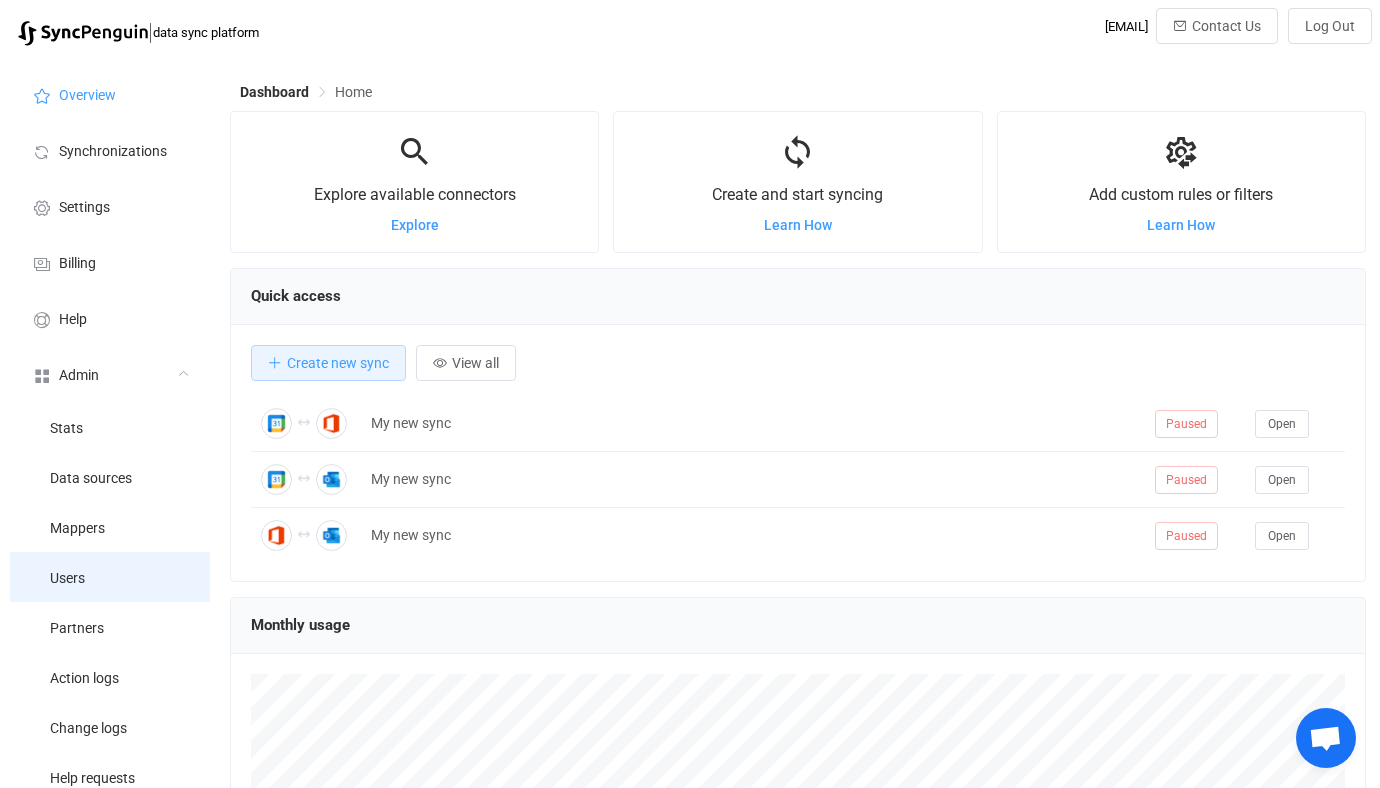scroll, scrollTop: 999612, scrollLeft: 998864, axis: both 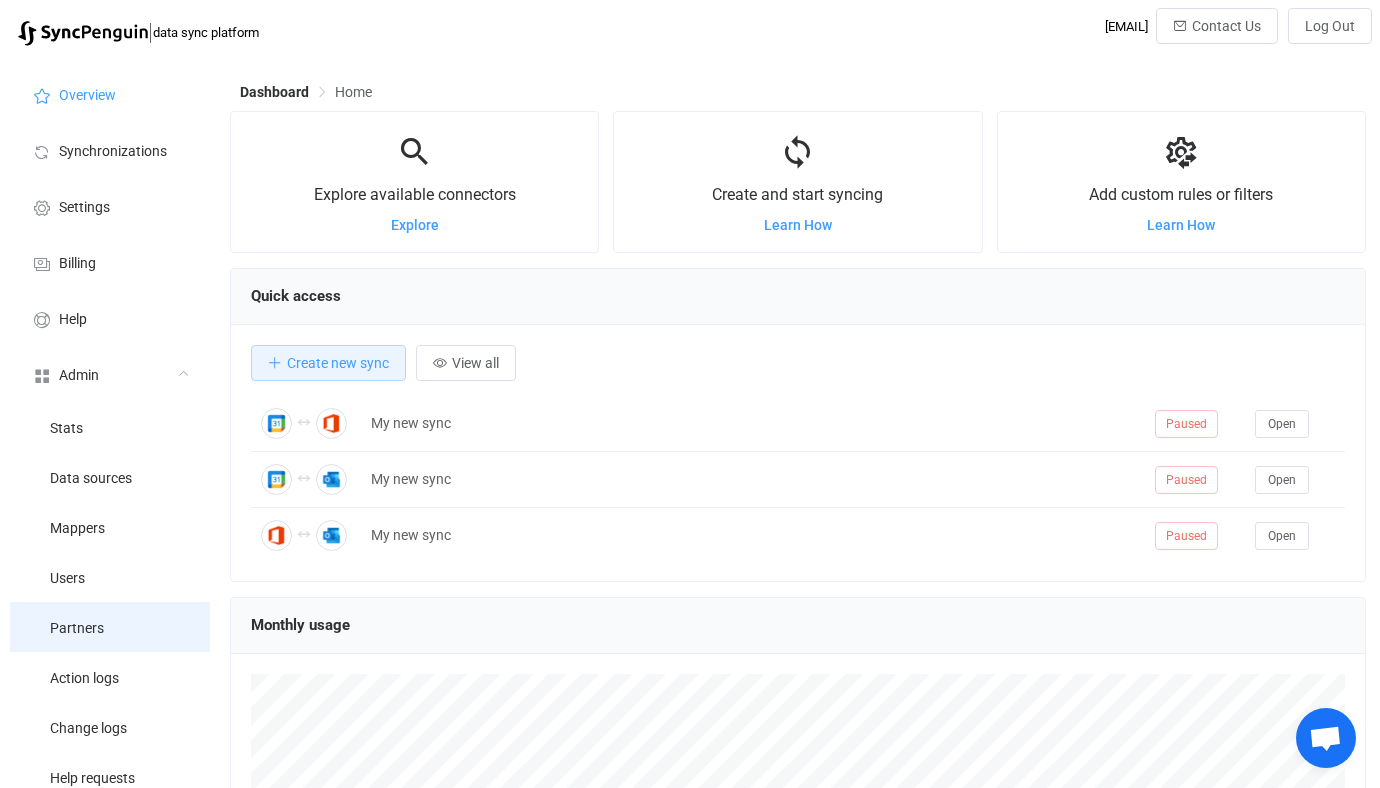 click on "Partners" at bounding box center [110, 627] 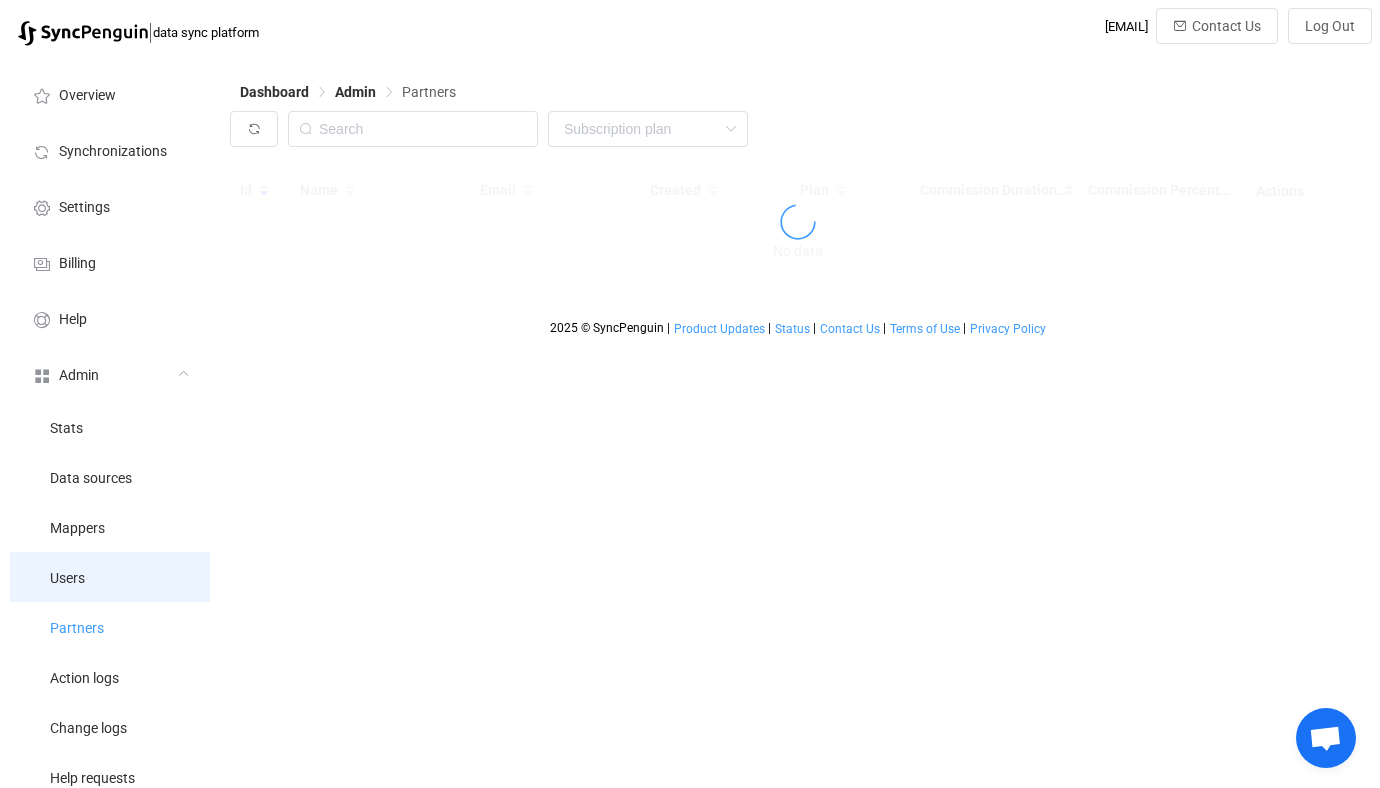 click on "Users" at bounding box center [110, 577] 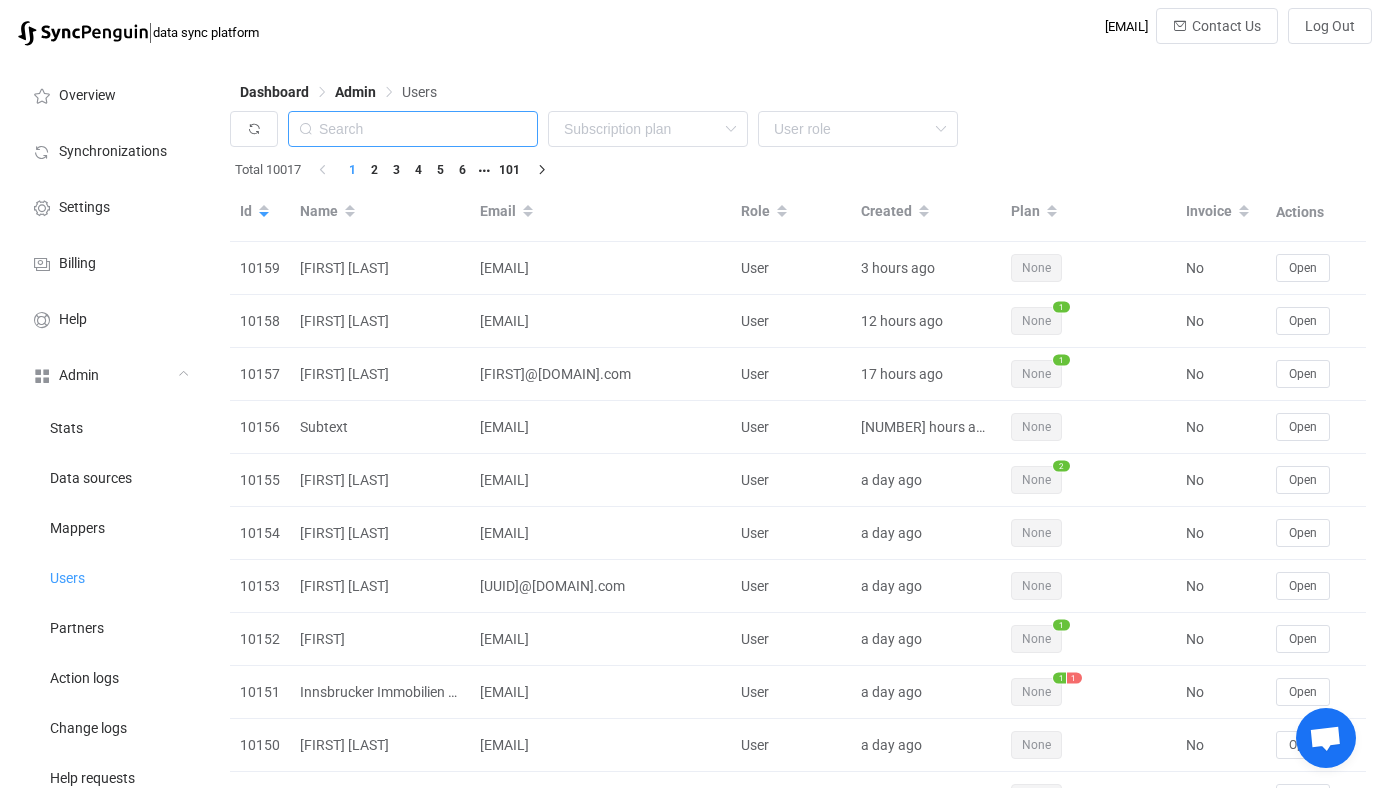 click at bounding box center [413, 129] 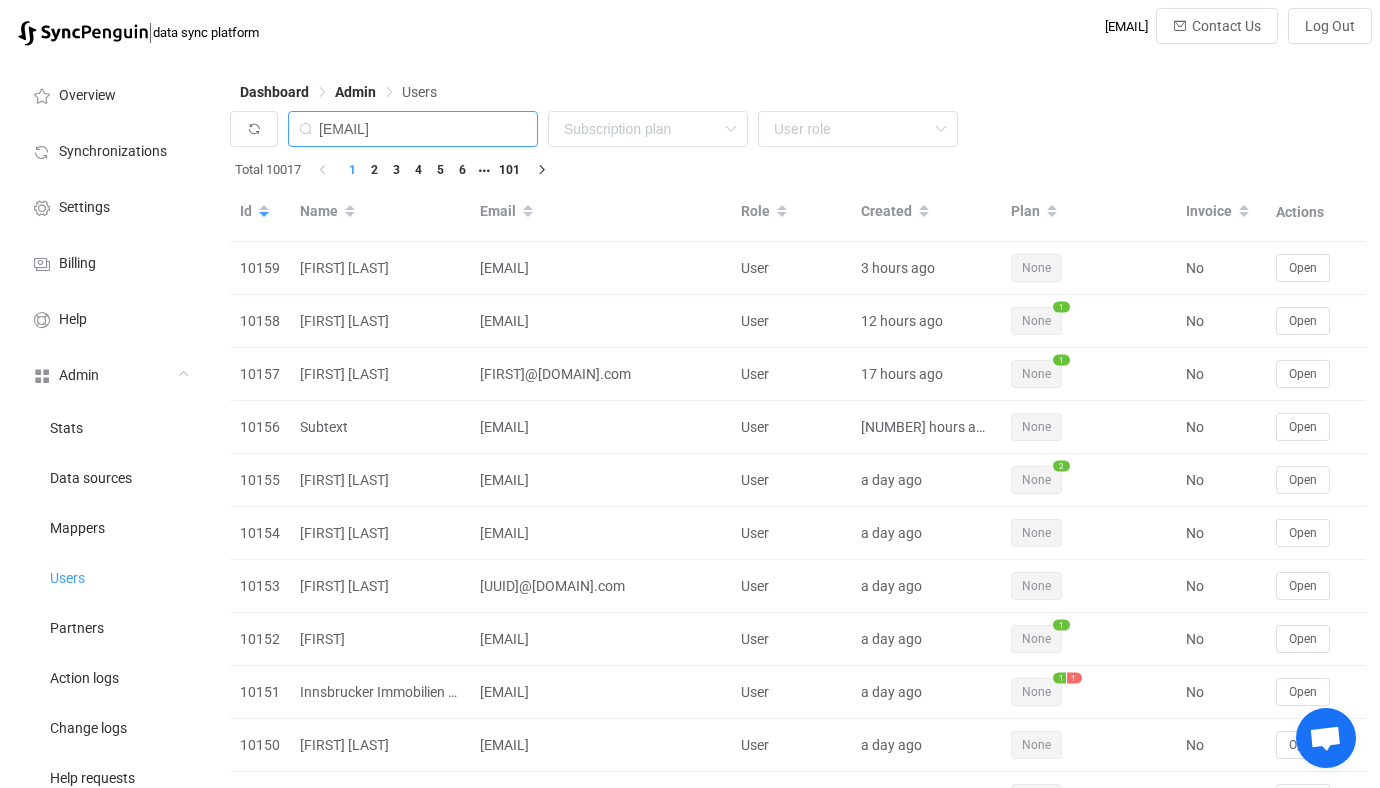 scroll, scrollTop: 0, scrollLeft: 55, axis: horizontal 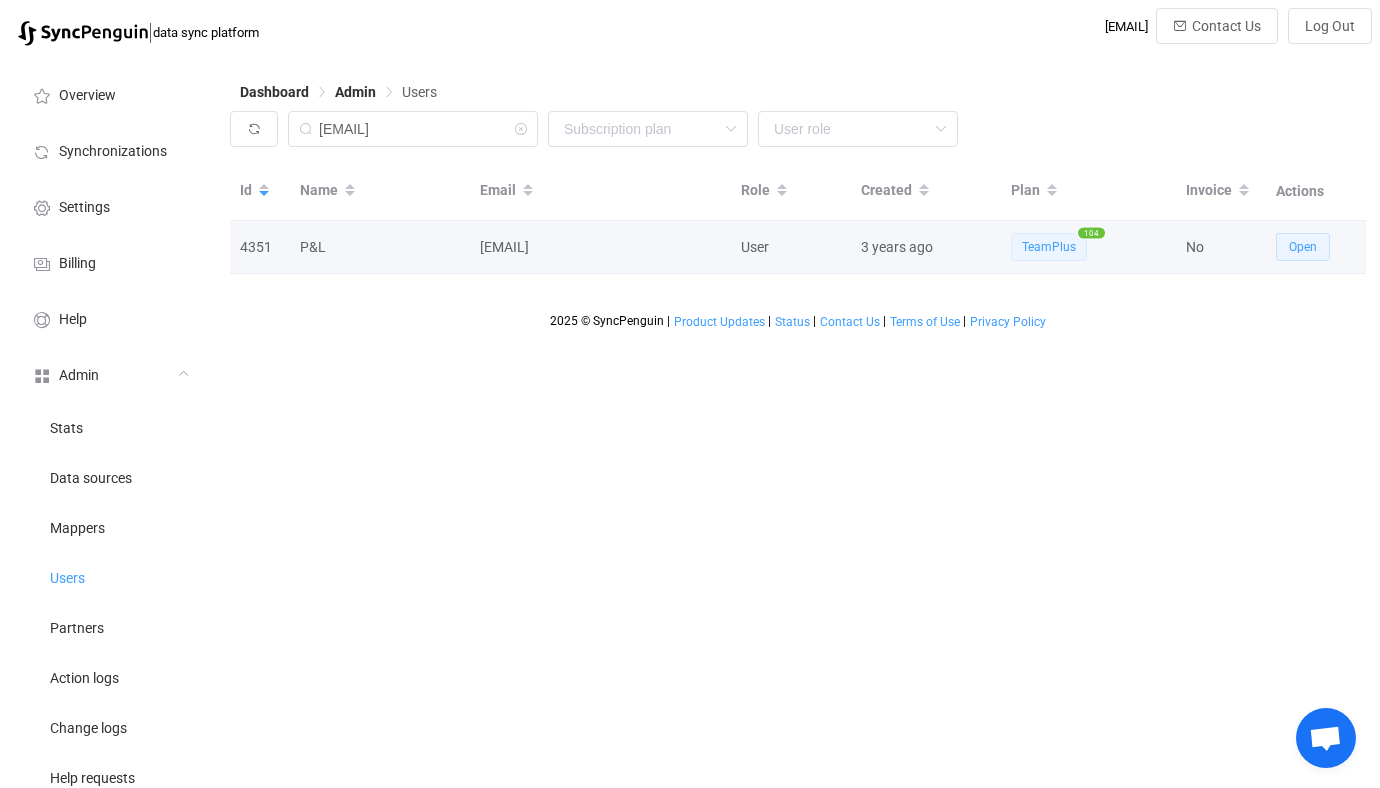 click on "Open" at bounding box center [1303, 247] 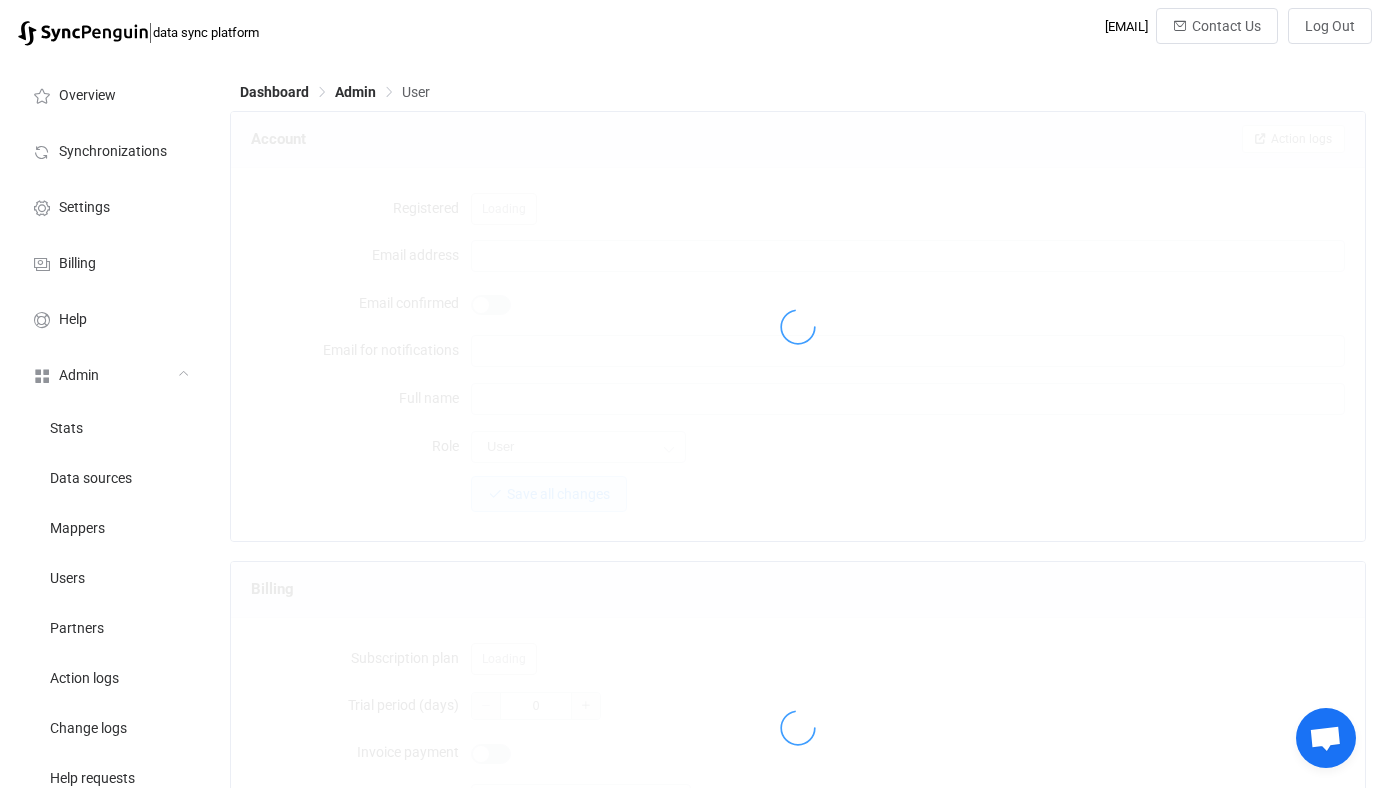 type on "admin@perrierlacoste.onmicrosoft.com" 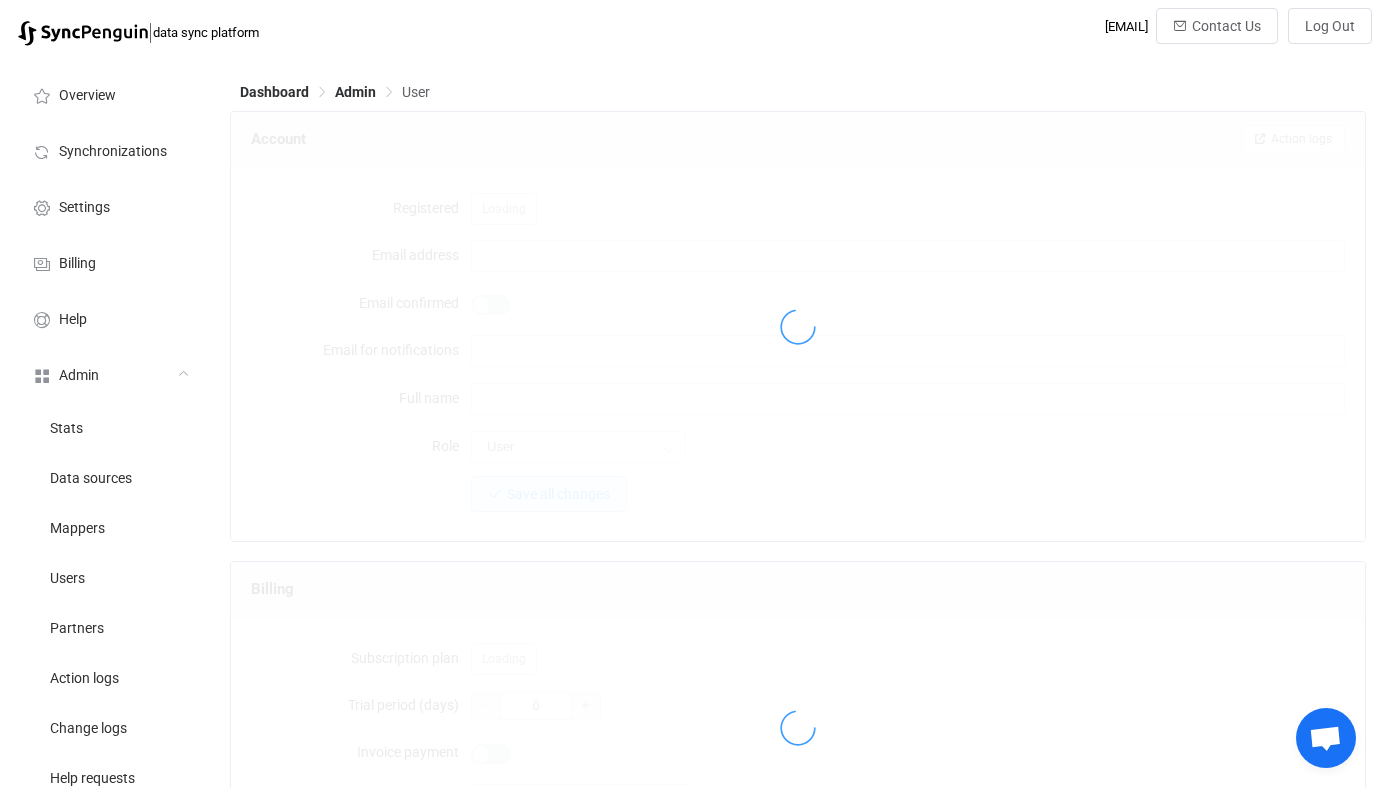 type on "P&L" 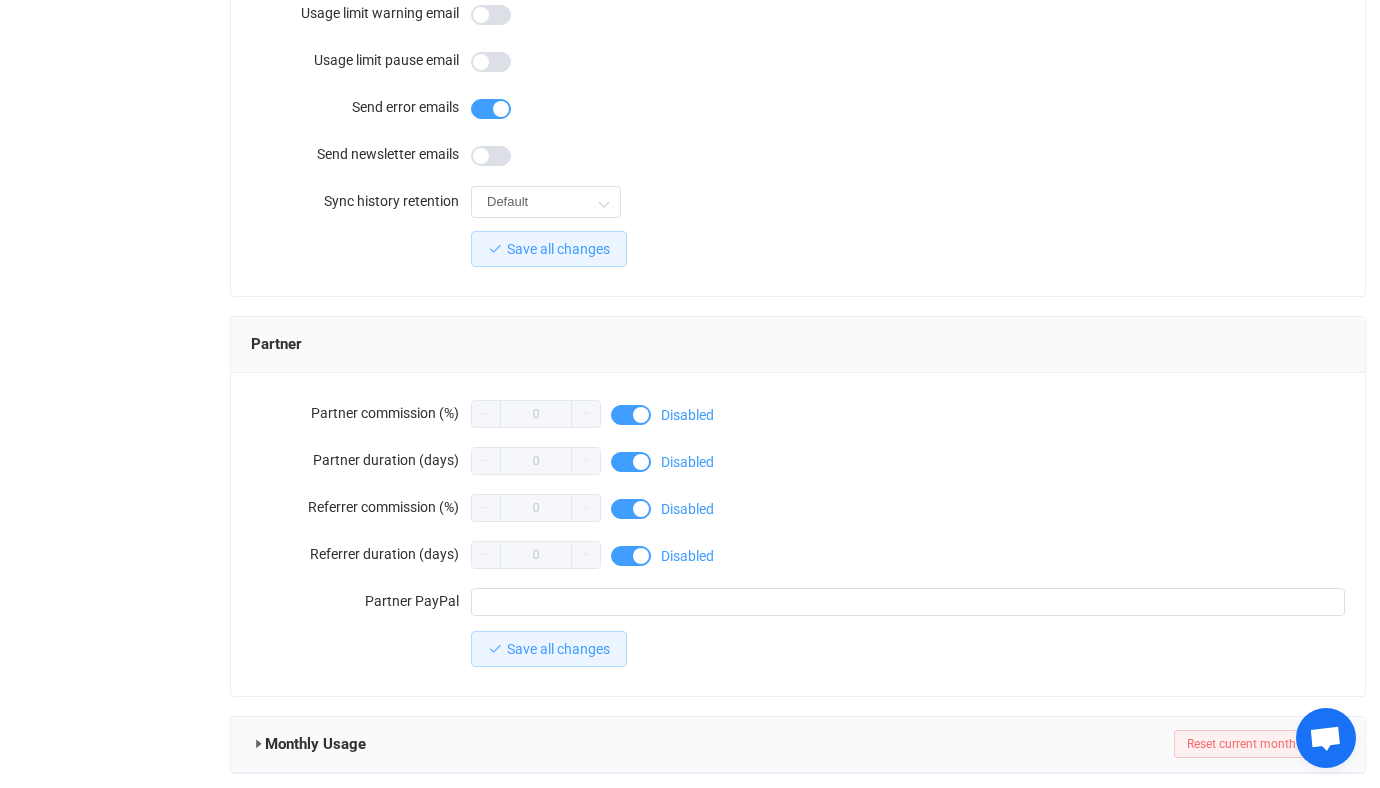 scroll, scrollTop: 1795, scrollLeft: 0, axis: vertical 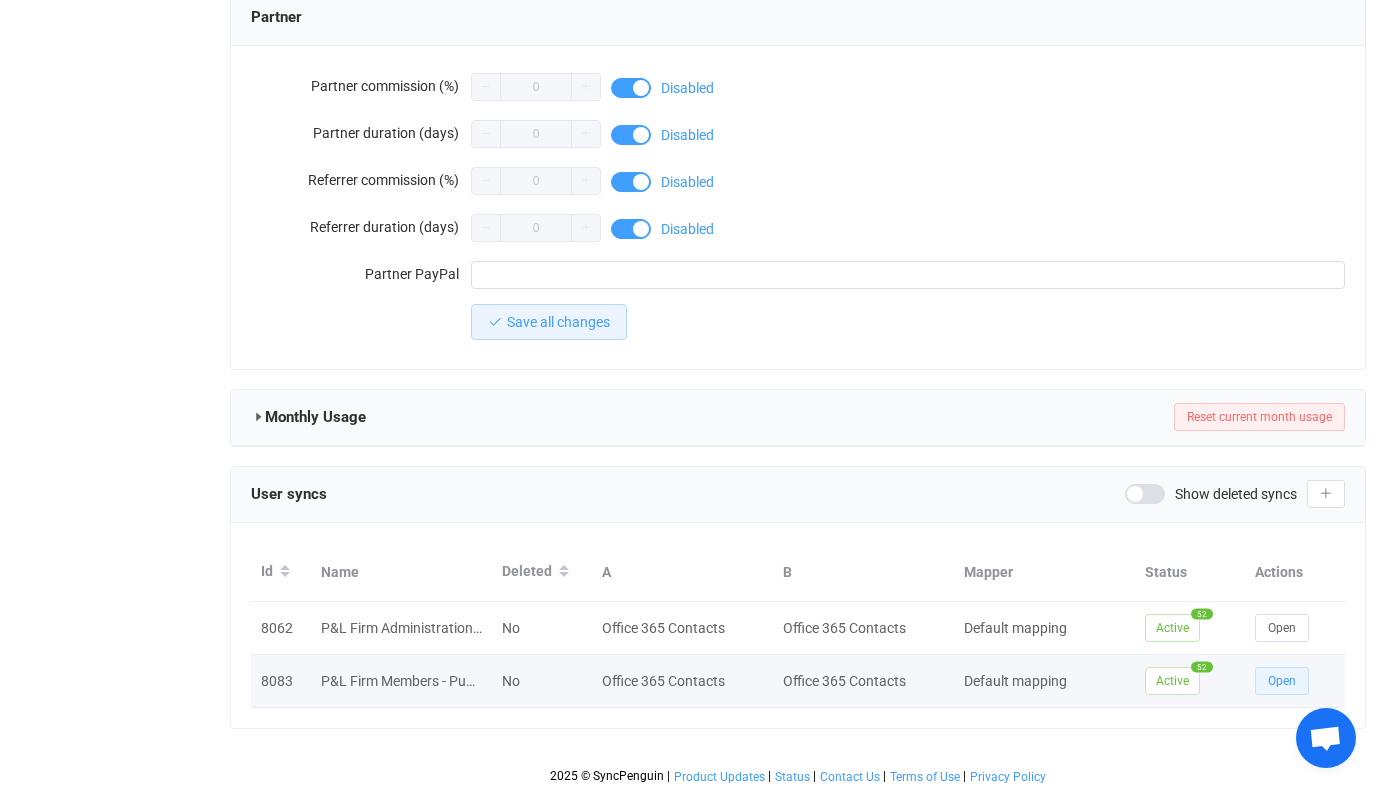 click on "Open" at bounding box center [1282, 681] 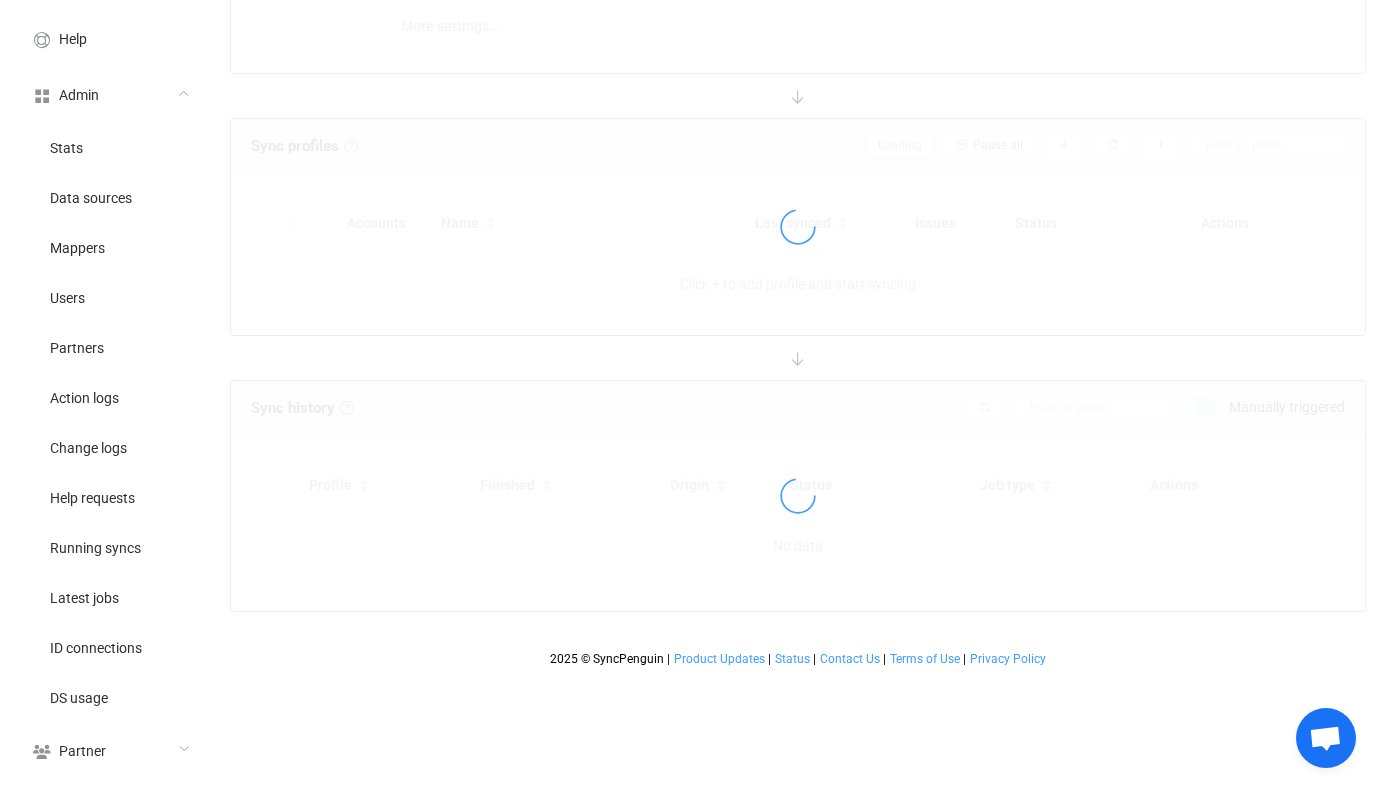scroll, scrollTop: 0, scrollLeft: 0, axis: both 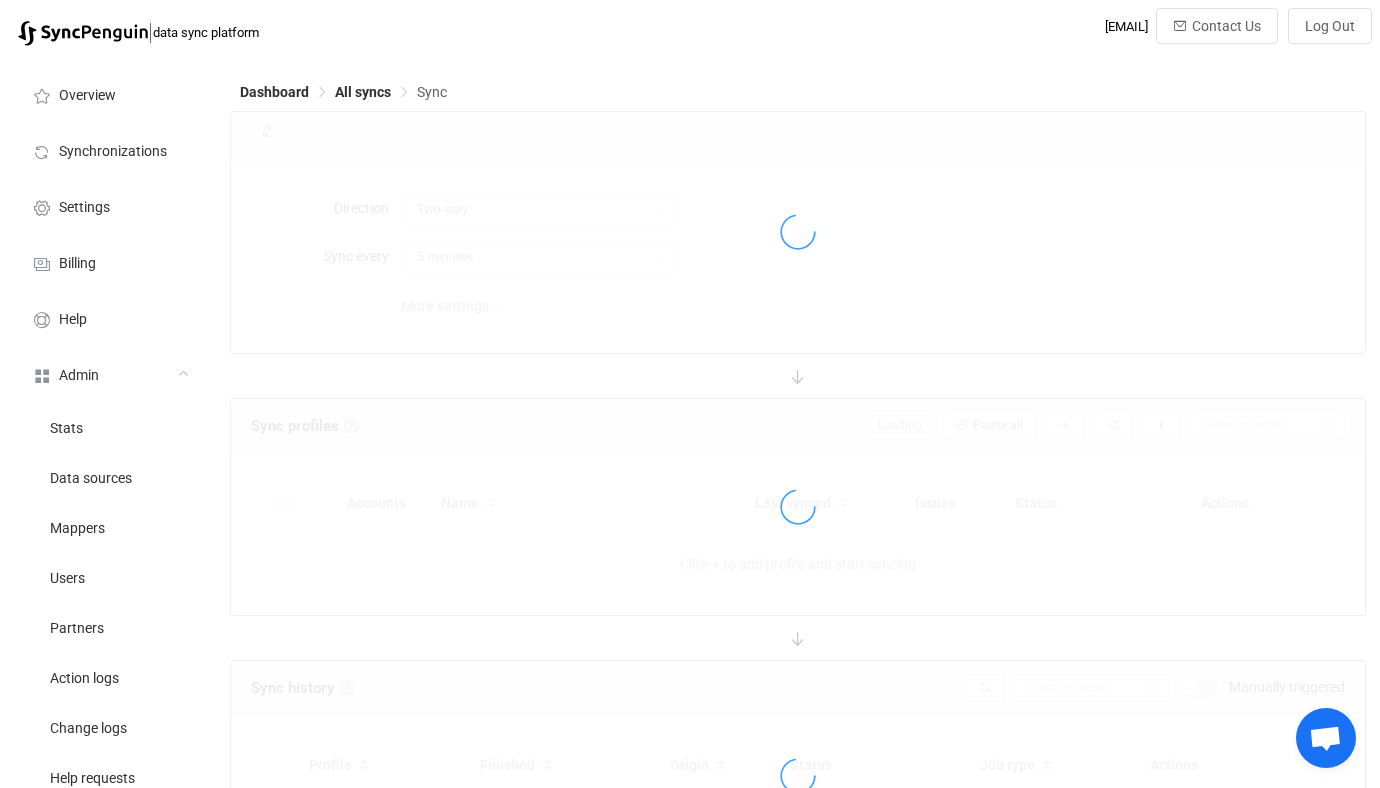 type on "A → B (one to many)" 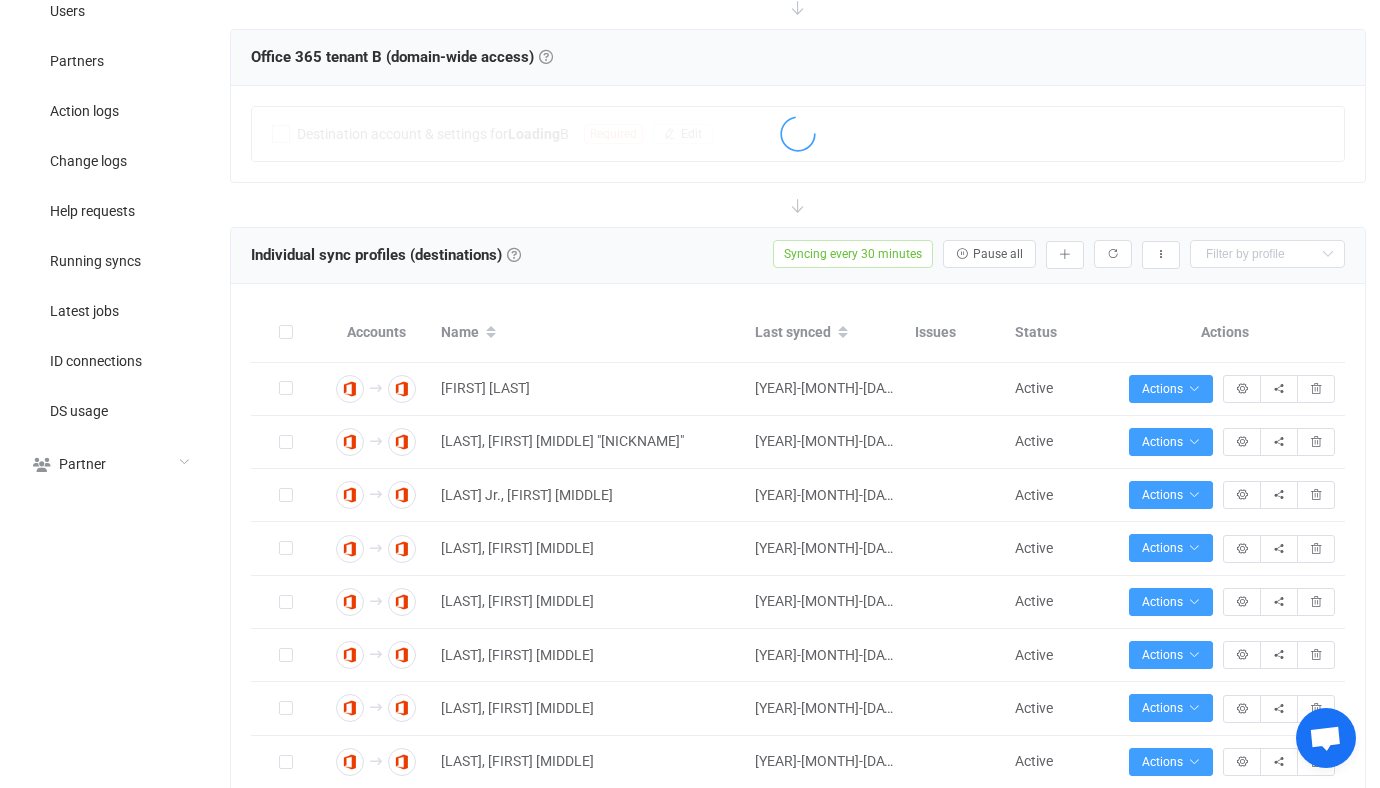 scroll, scrollTop: 633, scrollLeft: 0, axis: vertical 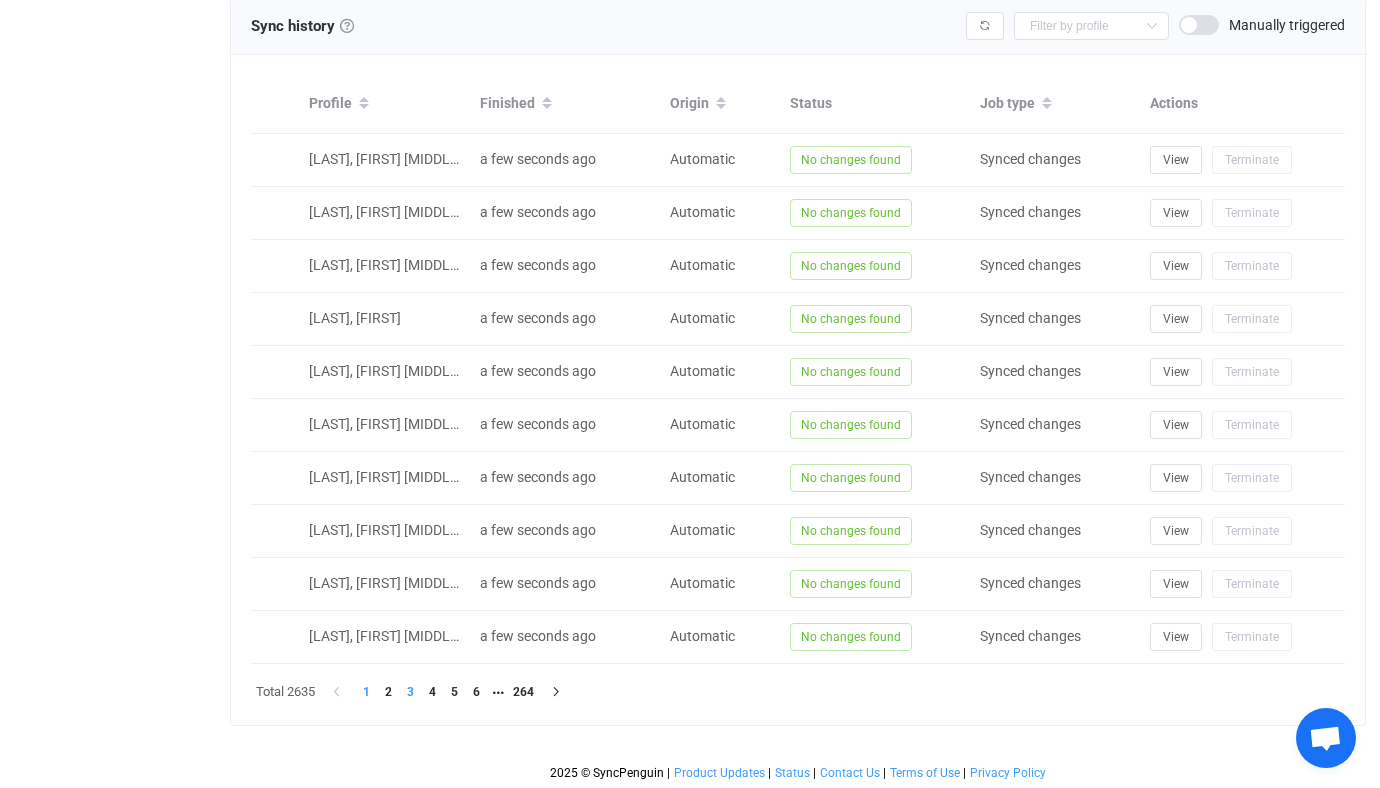 click on "3" at bounding box center [410, 692] 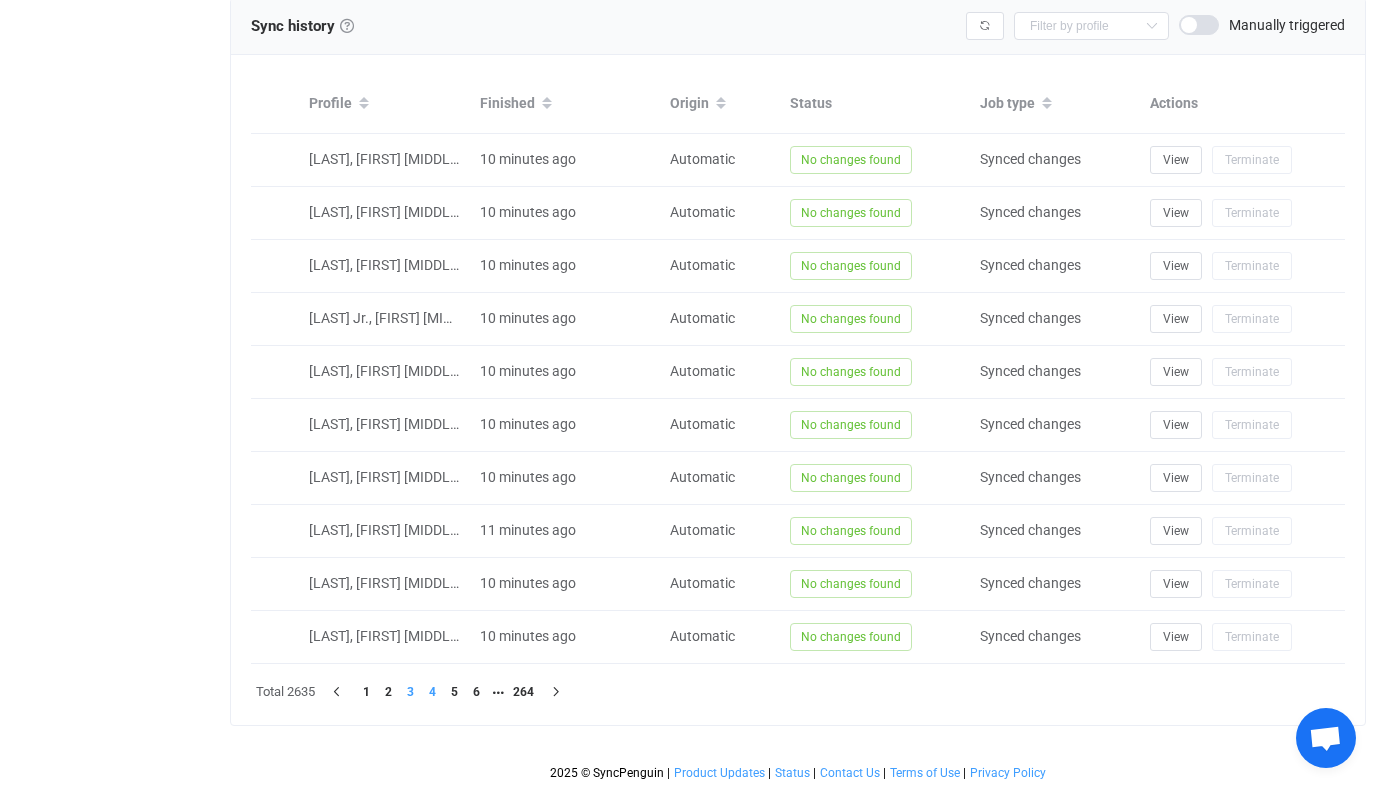 click on "4" at bounding box center [432, 692] 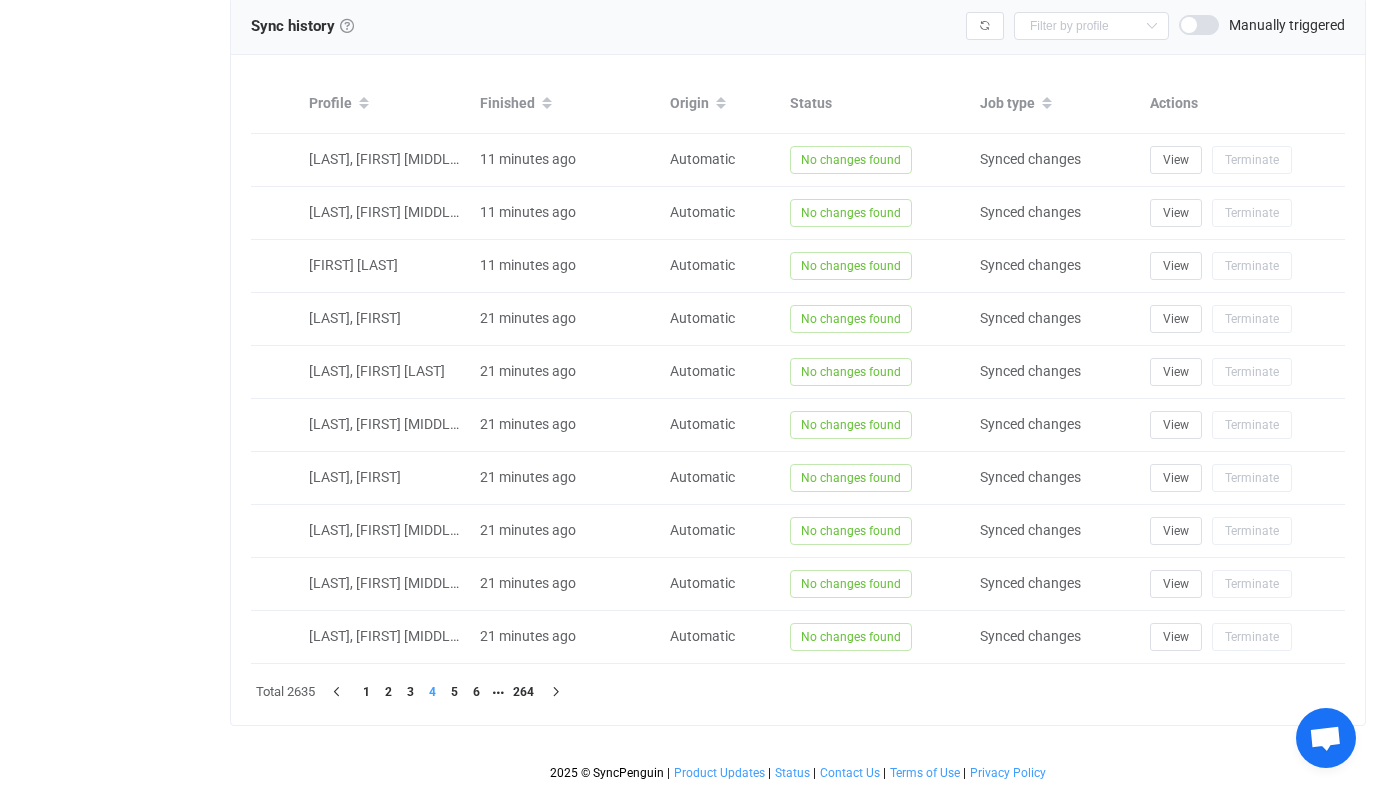 click on "5" at bounding box center (454, 692) 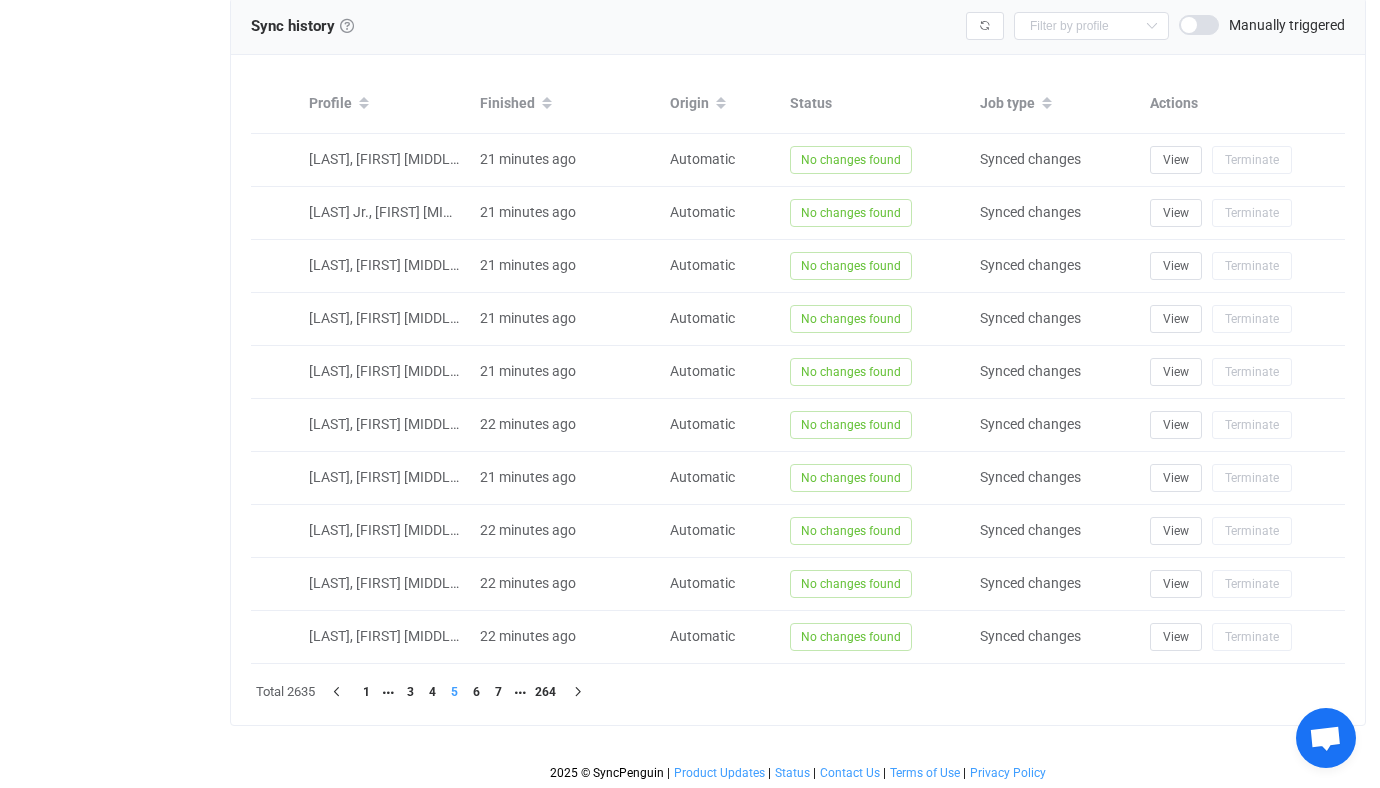 click at bounding box center [1199, 25] 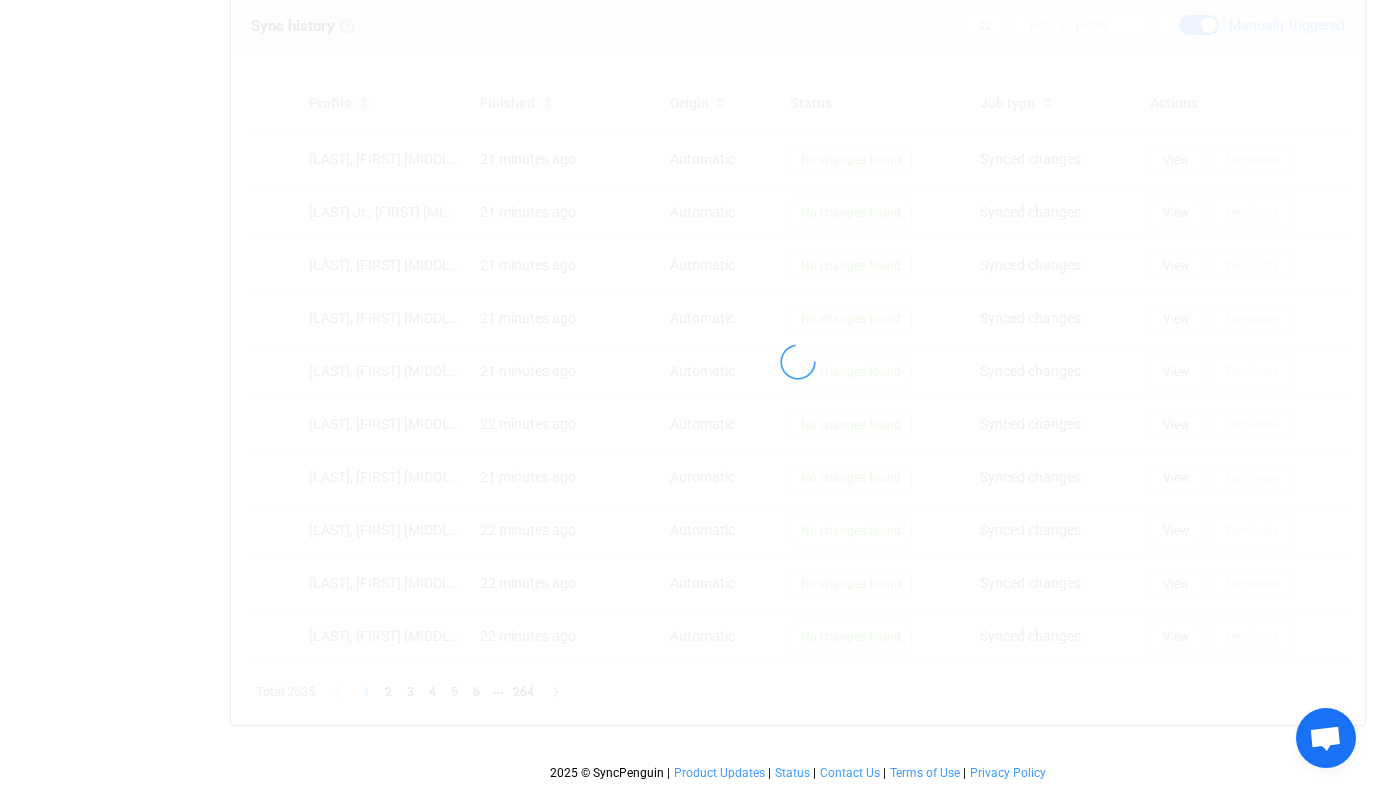 scroll, scrollTop: 1049, scrollLeft: 0, axis: vertical 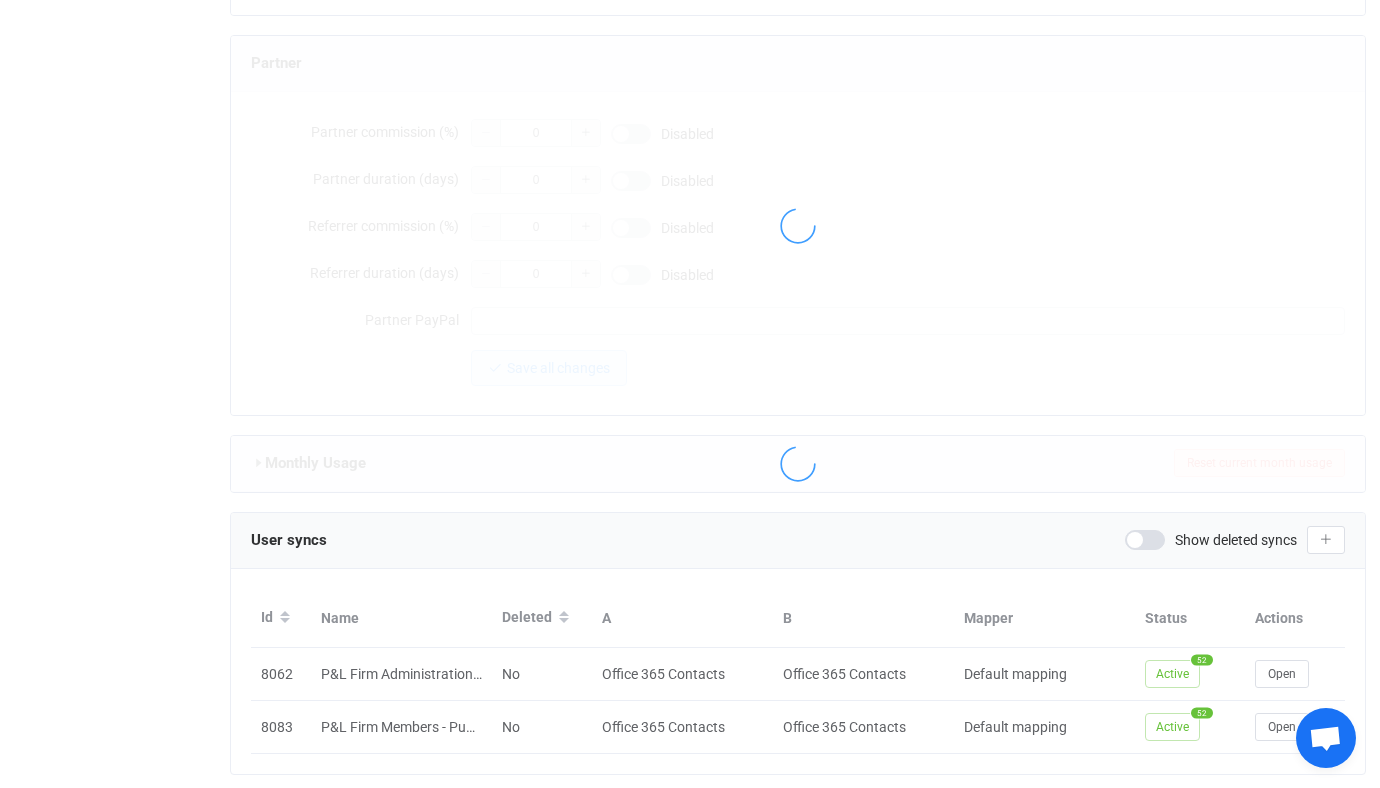 type on "admin@perrierlacoste.onmicrosoft.com" 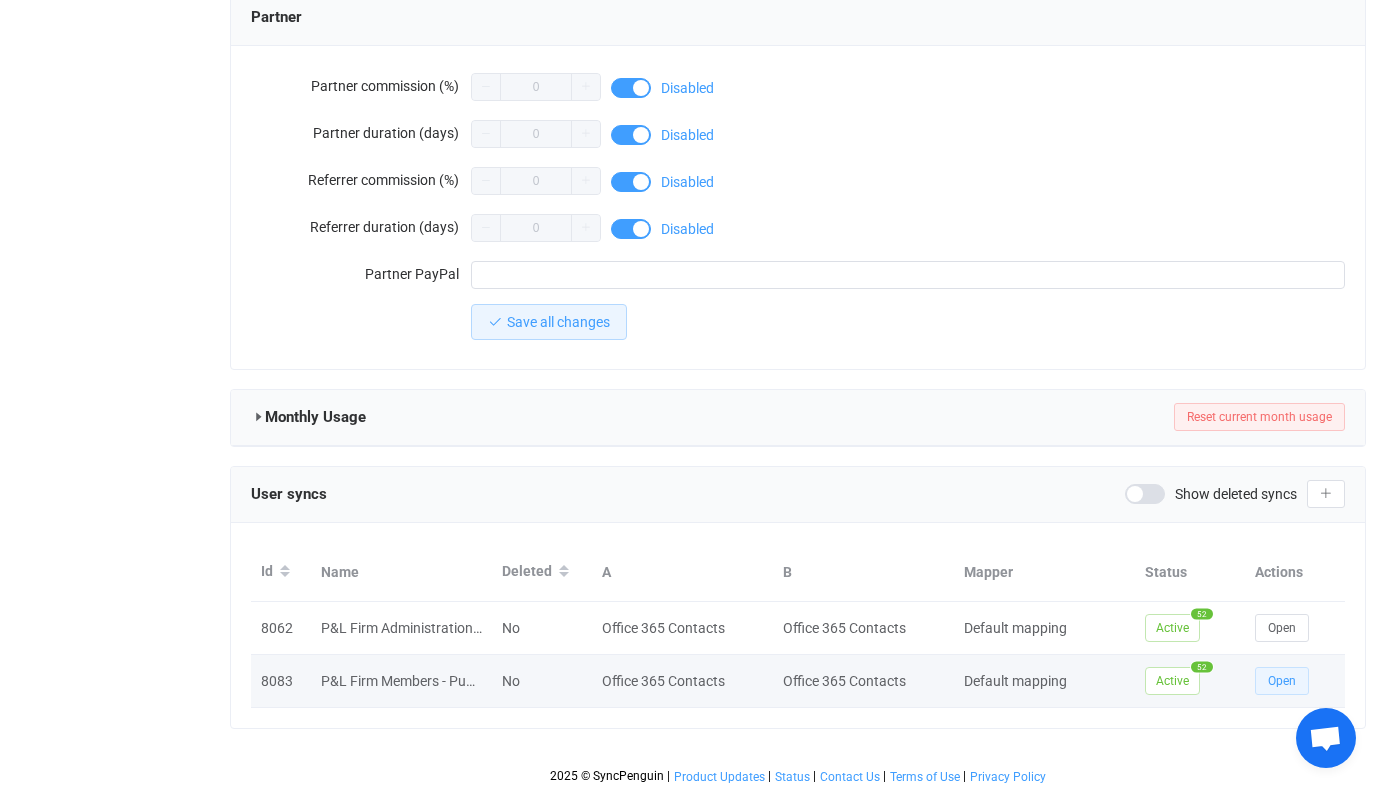 click on "Open" at bounding box center (1282, 681) 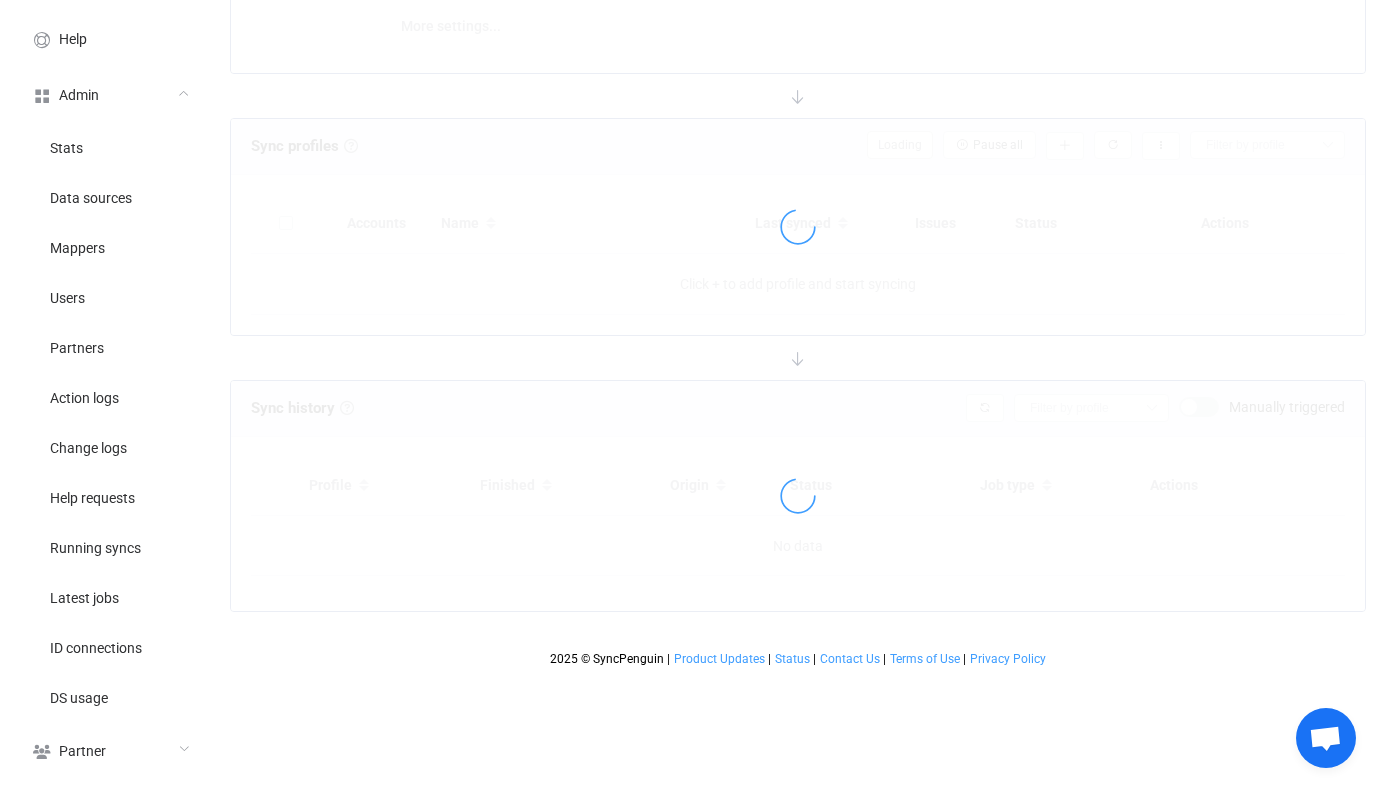 scroll, scrollTop: 0, scrollLeft: 0, axis: both 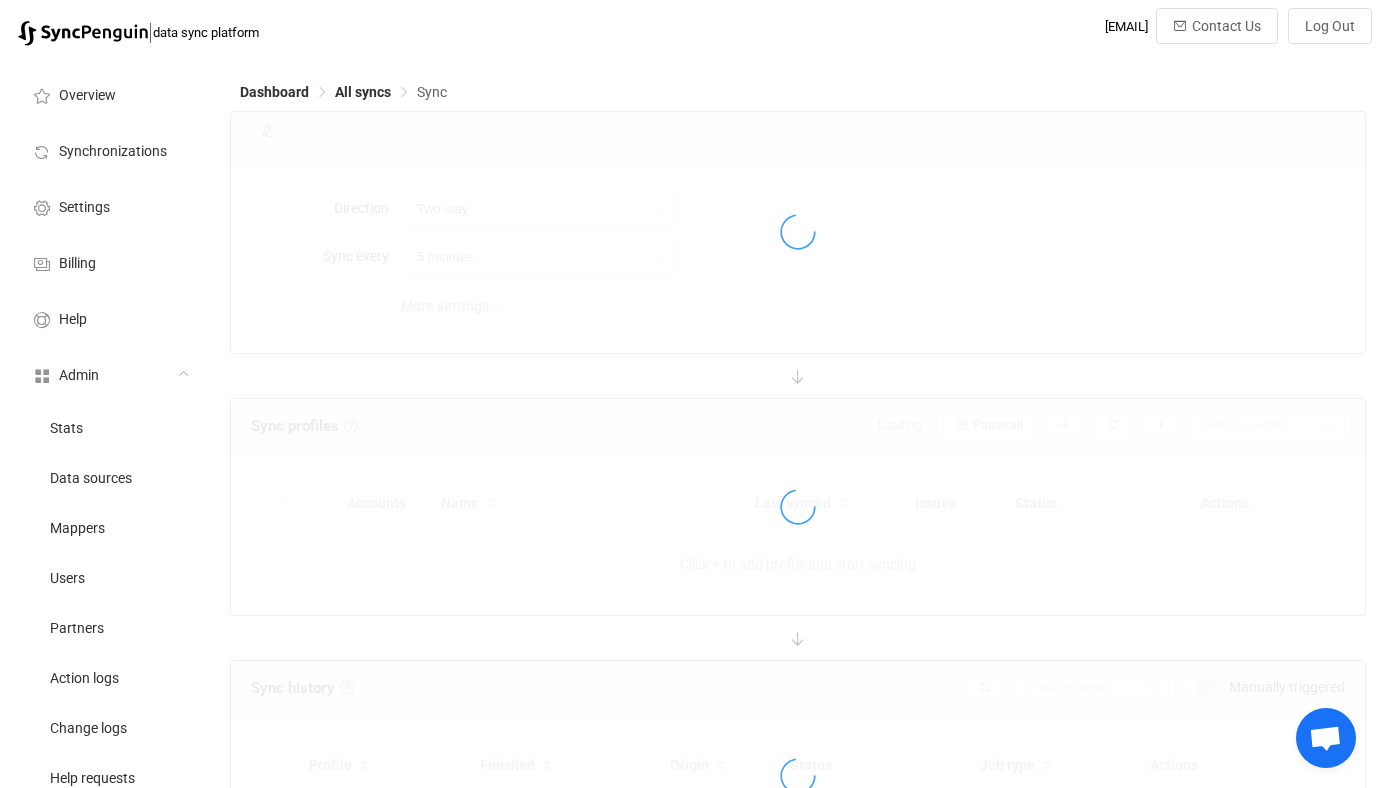 type on "A → B (one to many)" 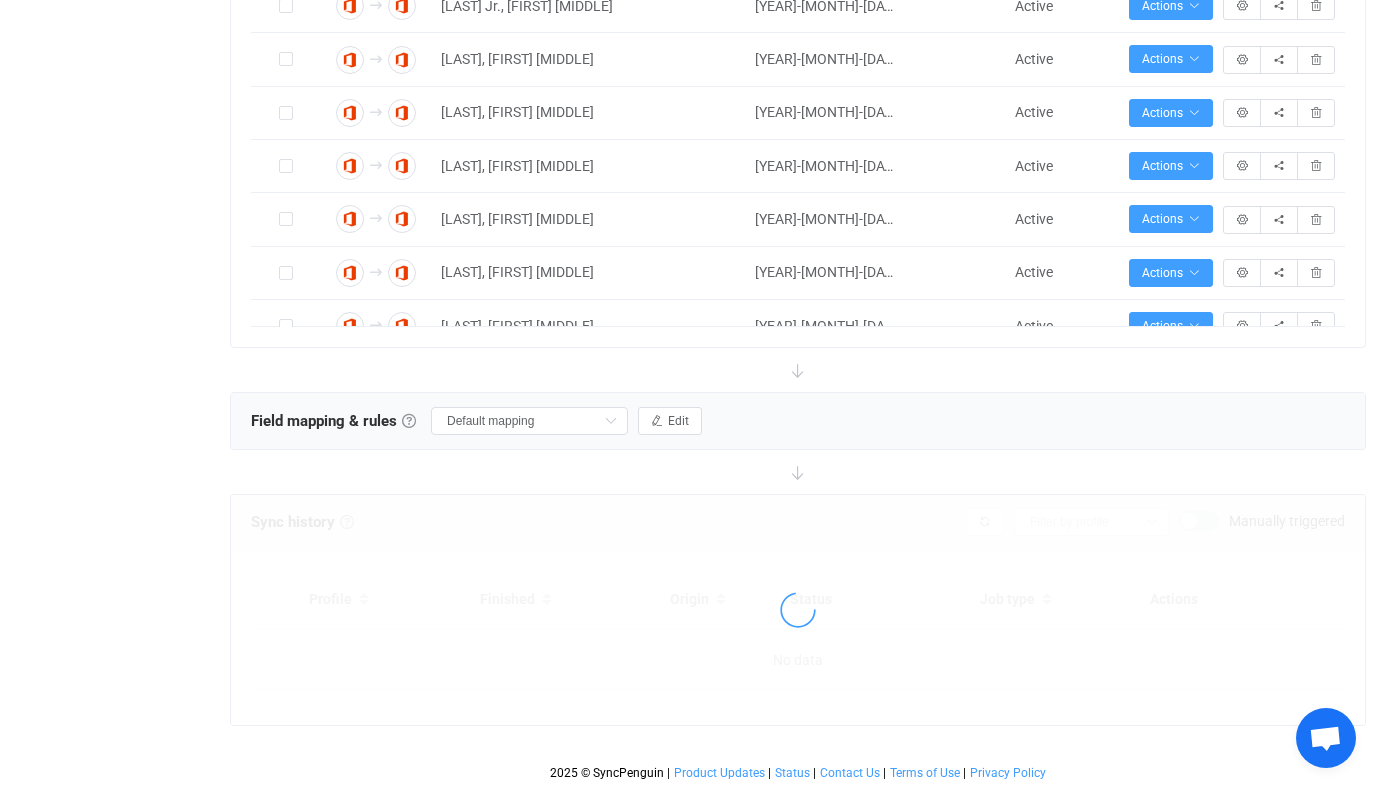 scroll, scrollTop: 1058, scrollLeft: 0, axis: vertical 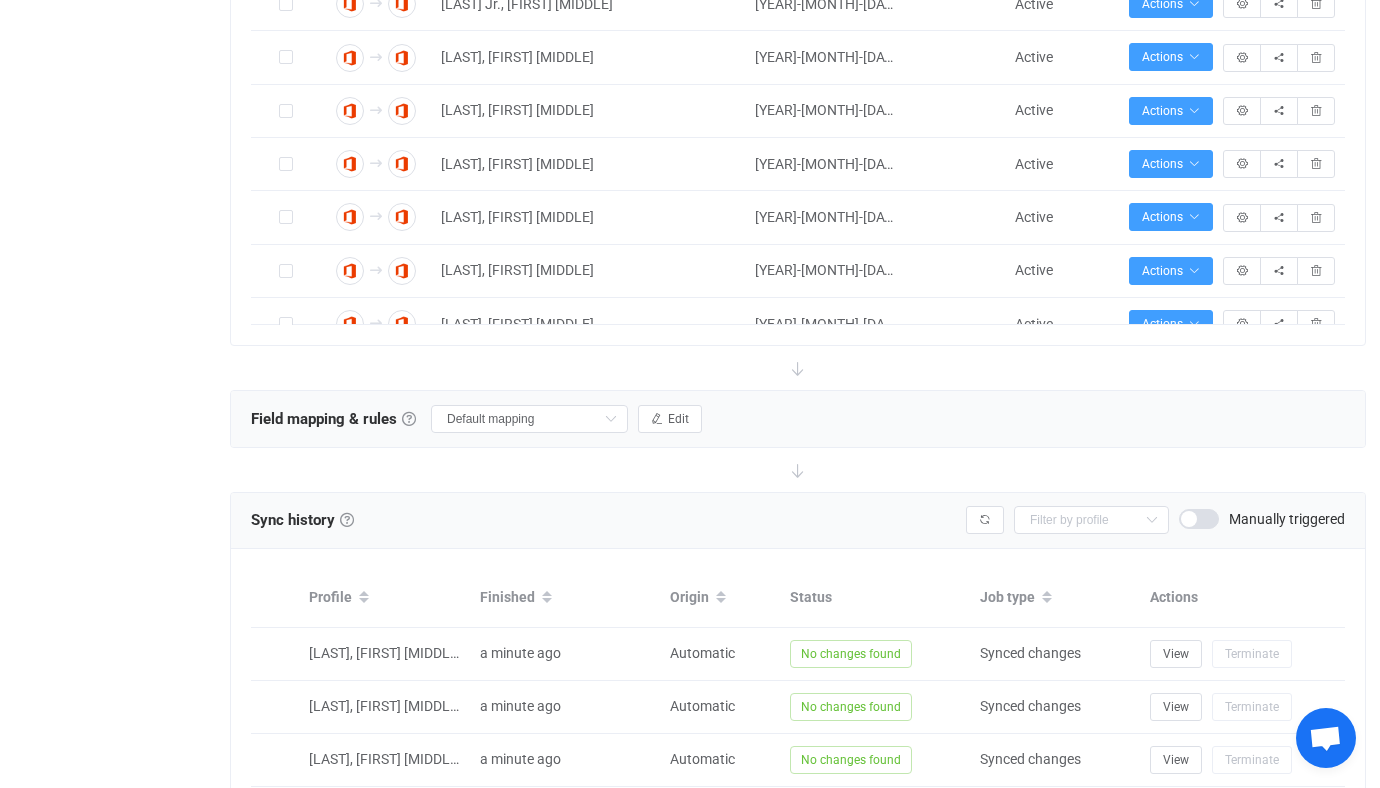 click at bounding box center [1199, 519] 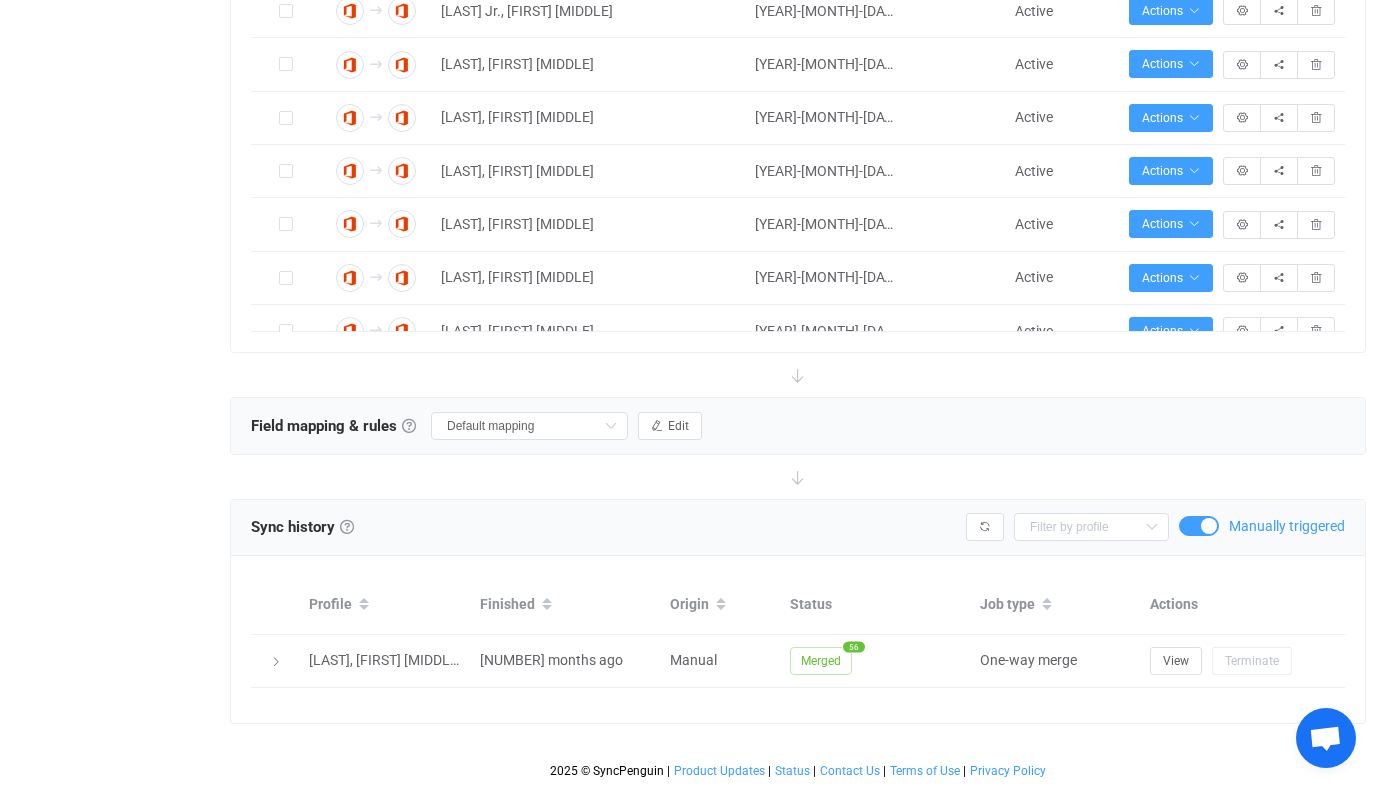 scroll, scrollTop: 1049, scrollLeft: 0, axis: vertical 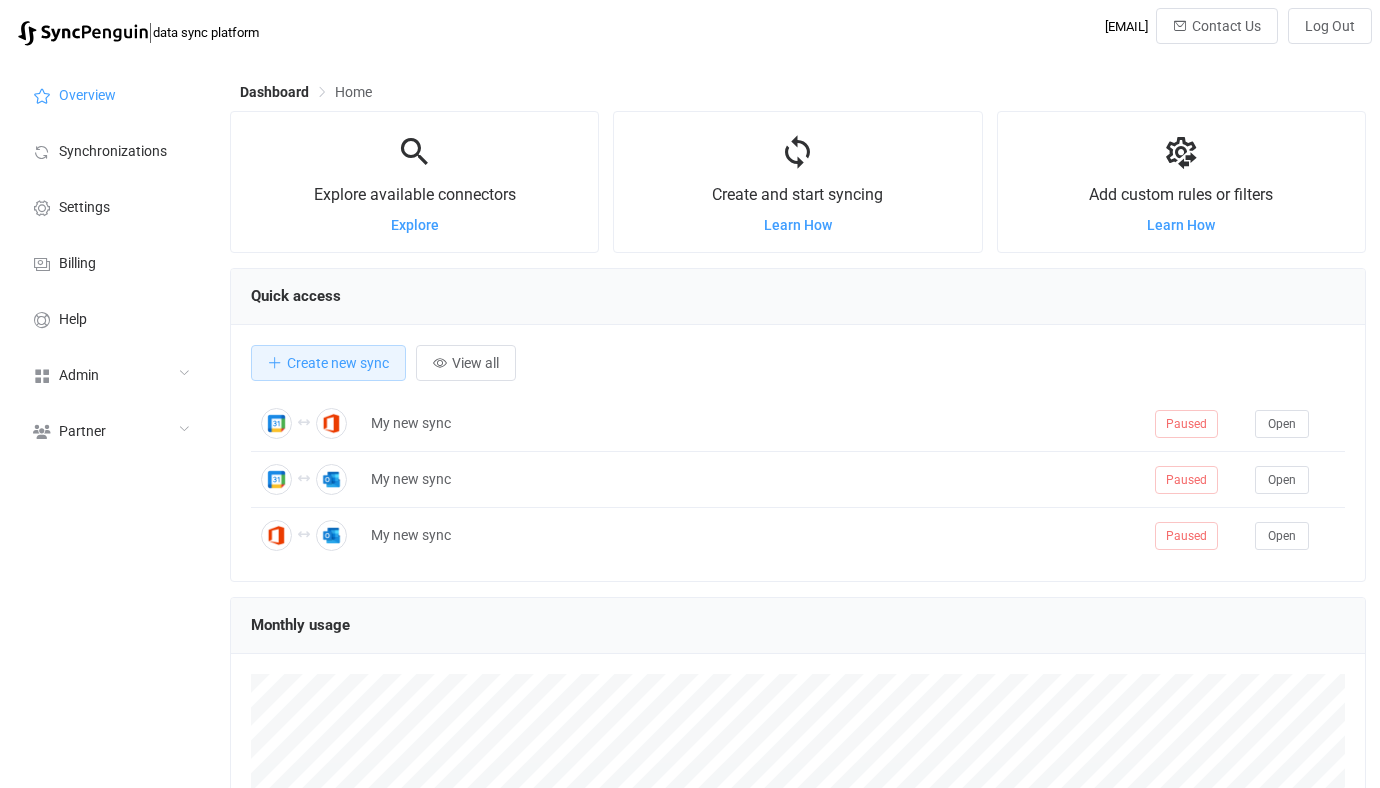 click on "Admin" at bounding box center [110, 374] 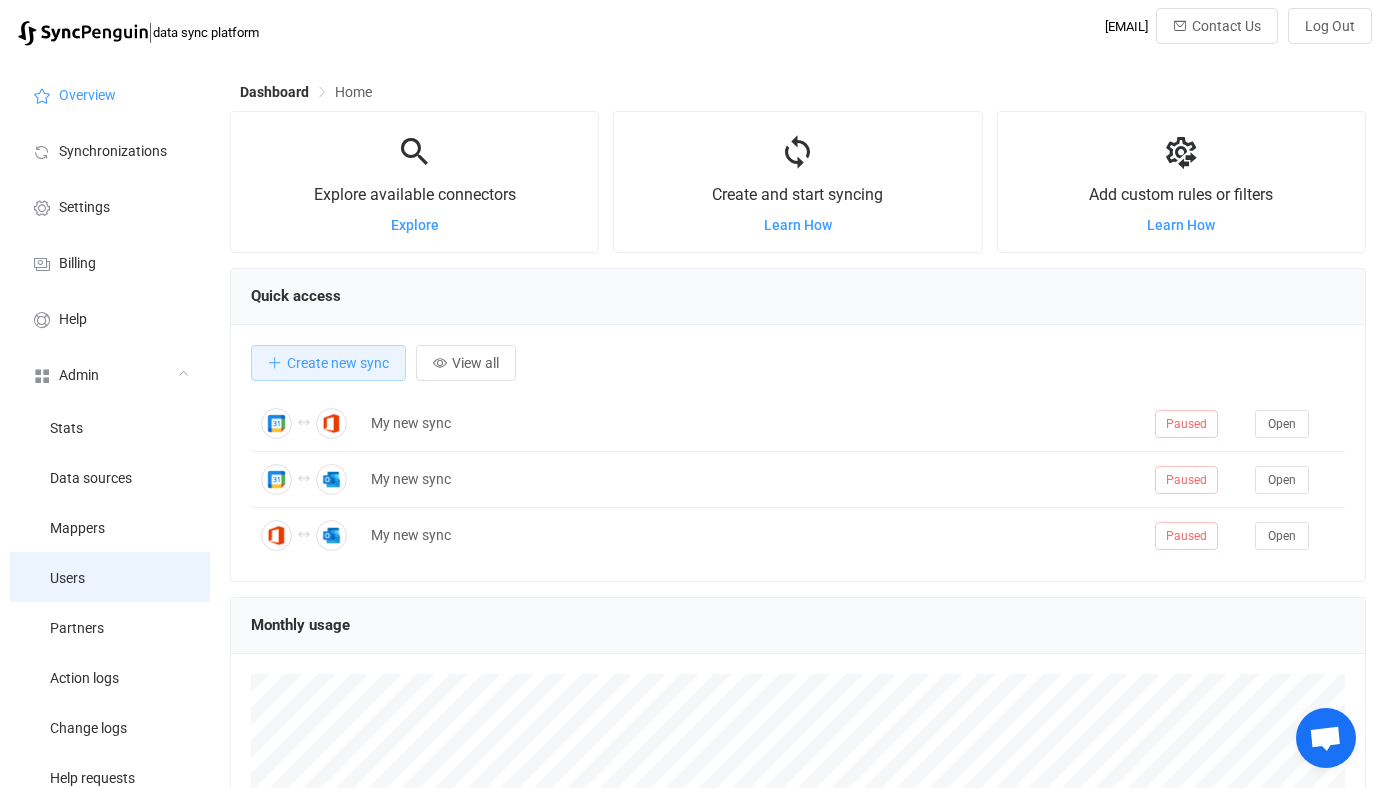 click on "Users" at bounding box center (110, 577) 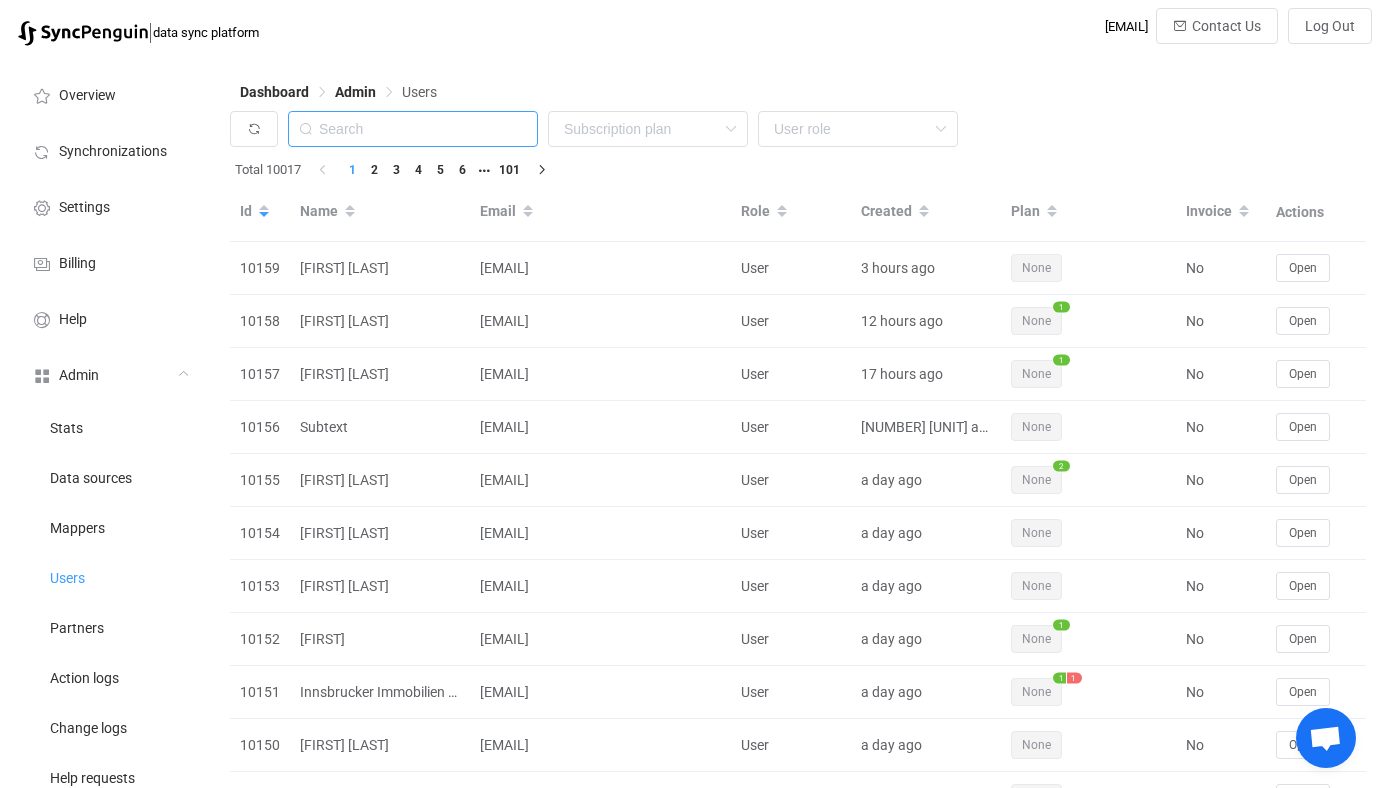 click at bounding box center [413, 129] 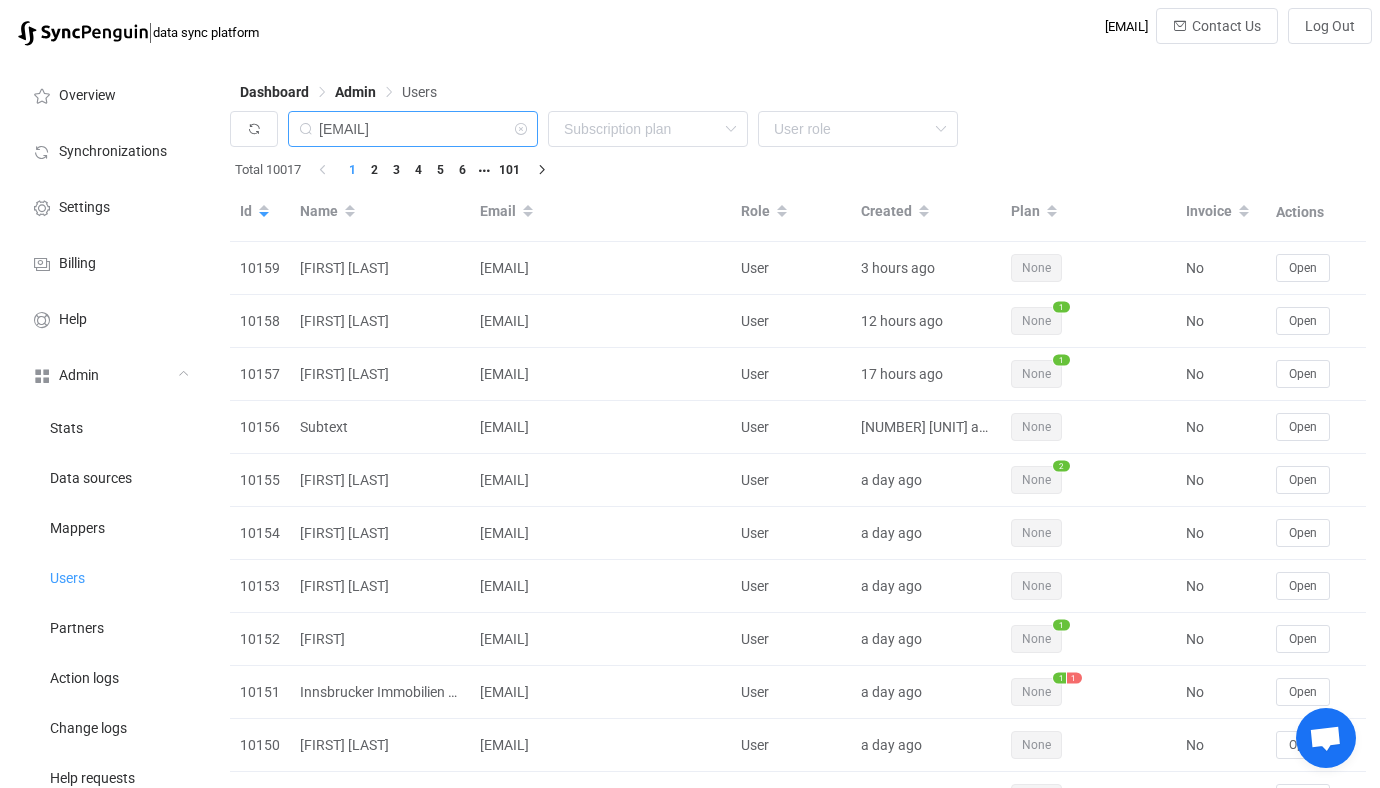 type on "ben@bird.bike" 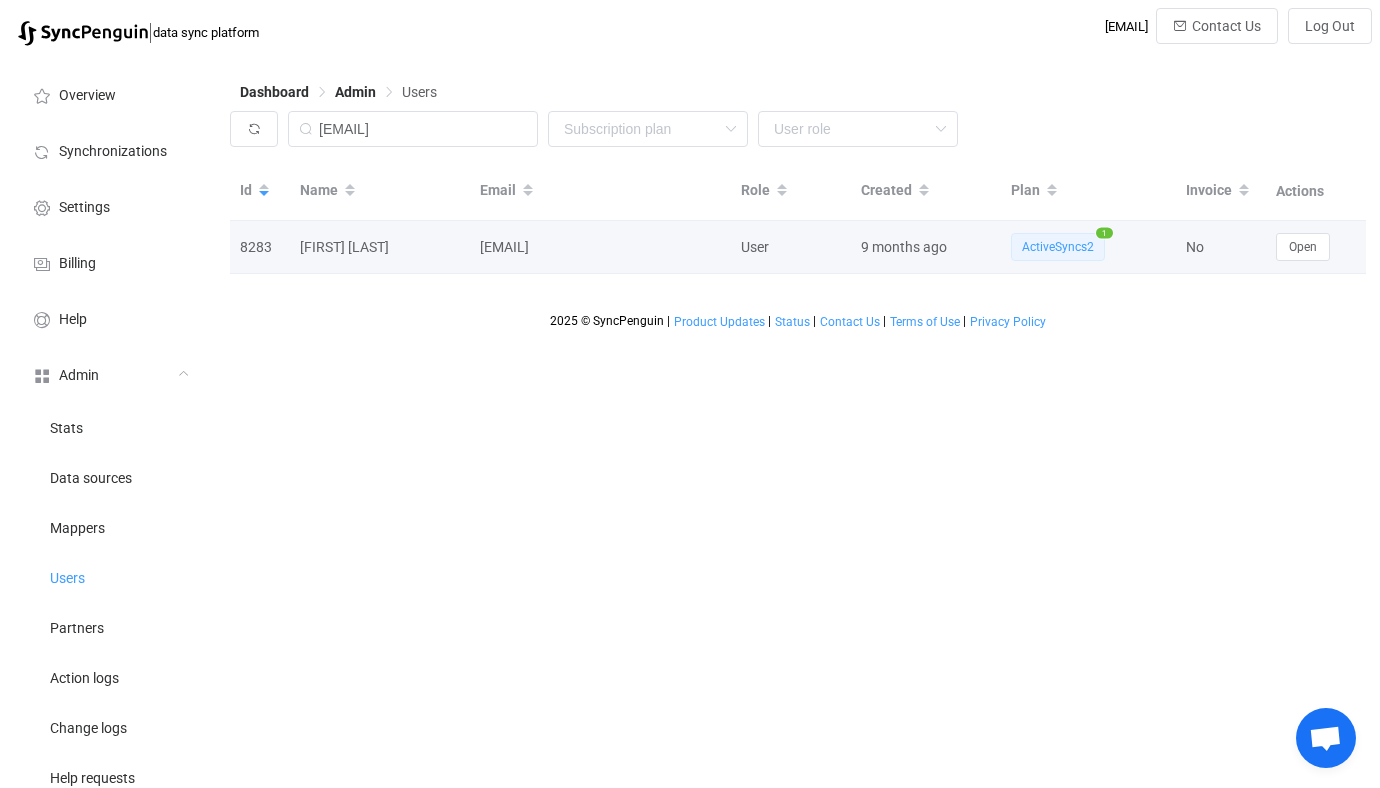 click on "Open" at bounding box center (1316, 247) 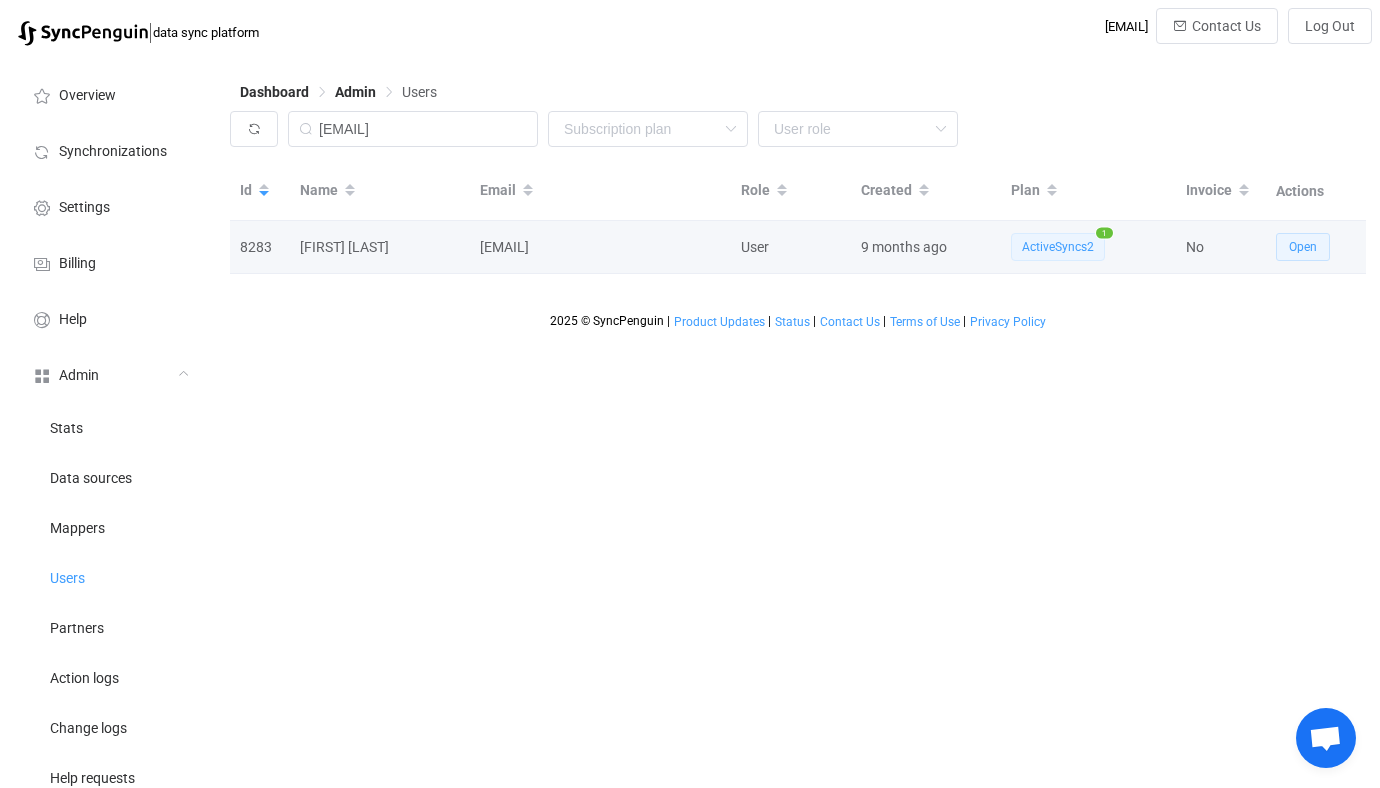 click on "Open" at bounding box center (1303, 247) 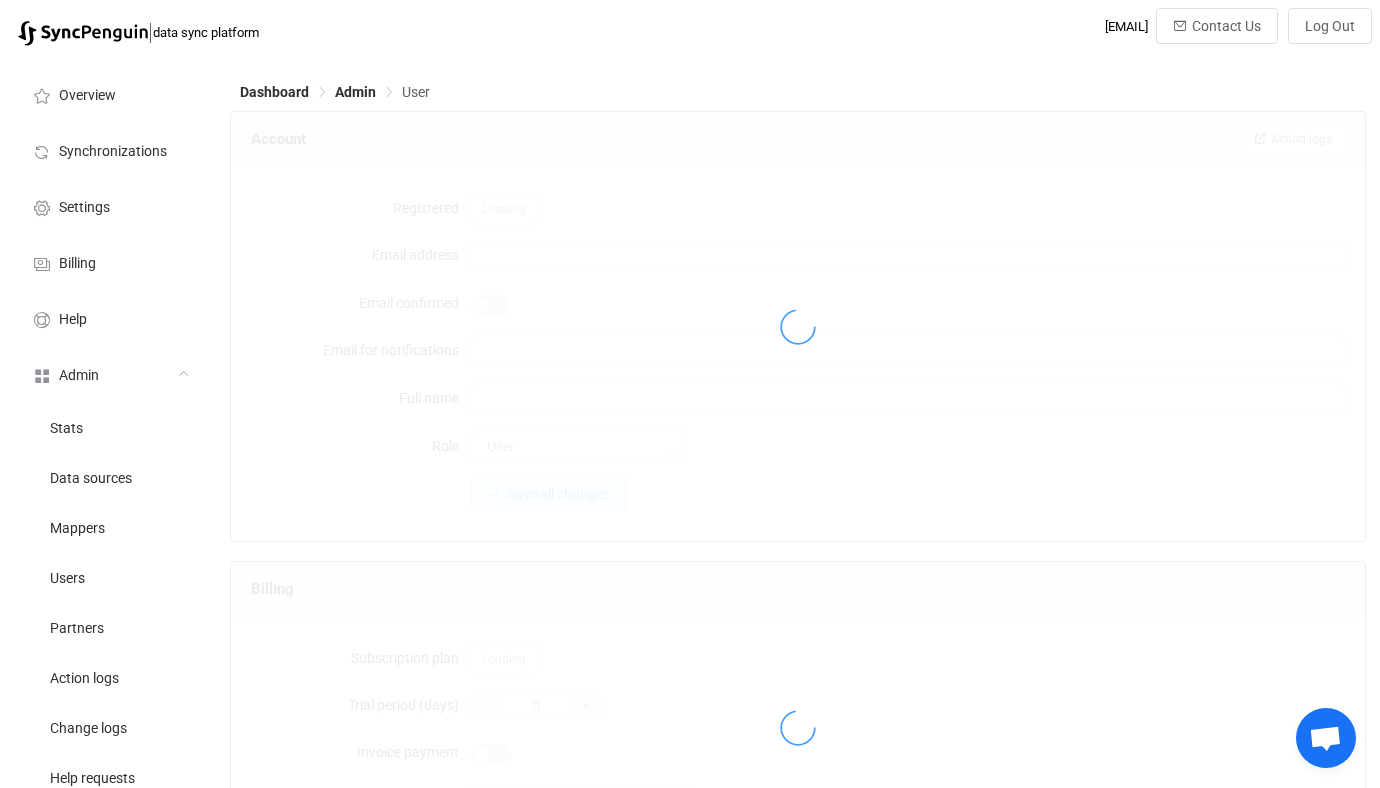 type on "ben@bird.bike" 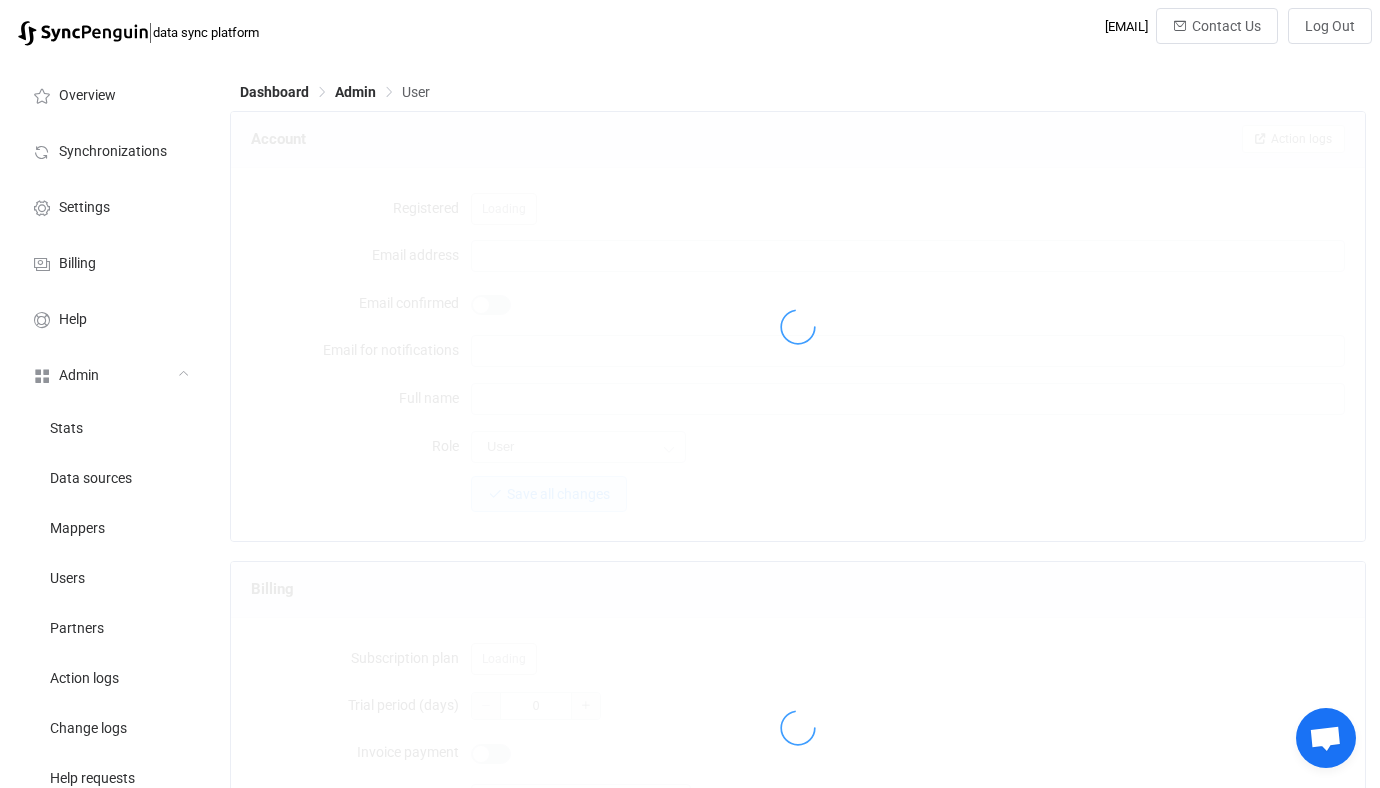type on "Ben Pinnick" 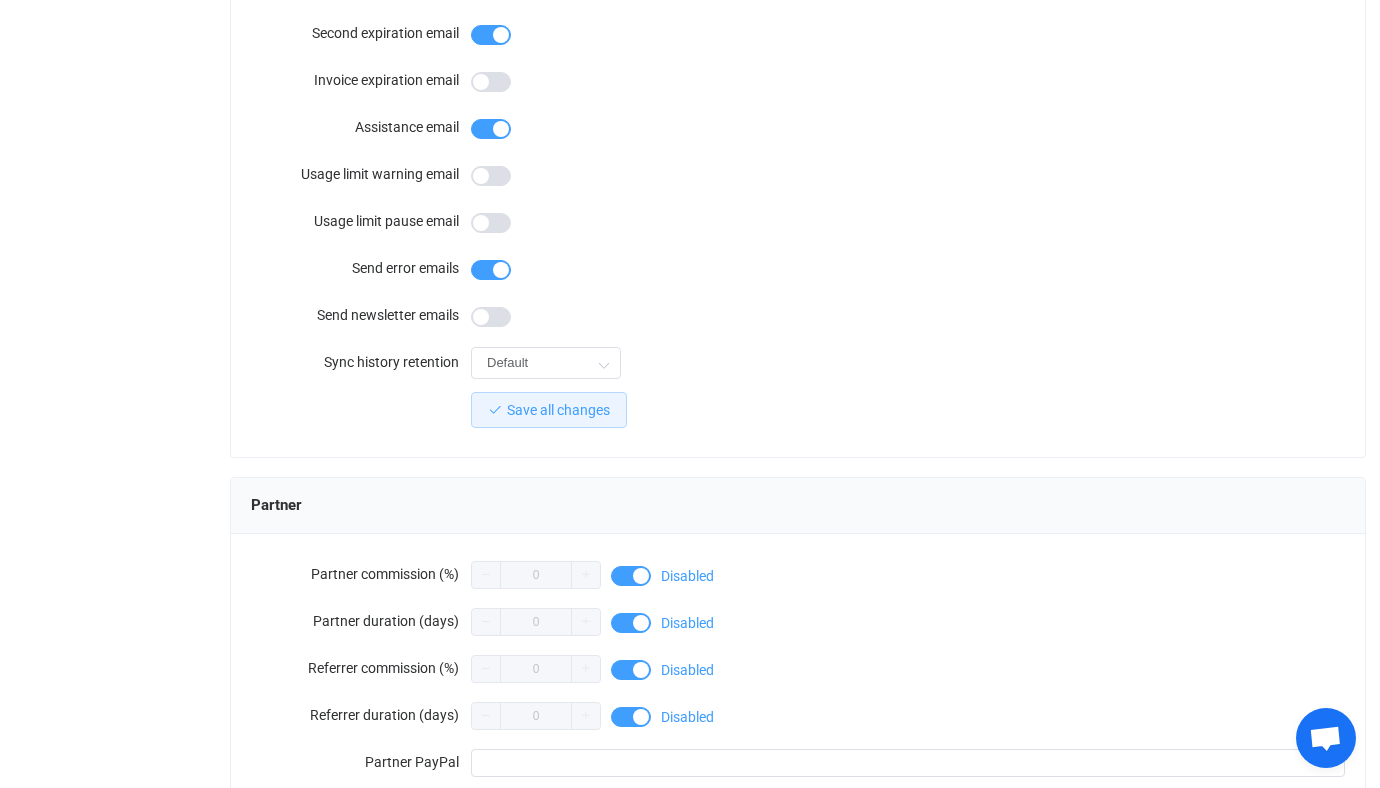 scroll, scrollTop: 1742, scrollLeft: 0, axis: vertical 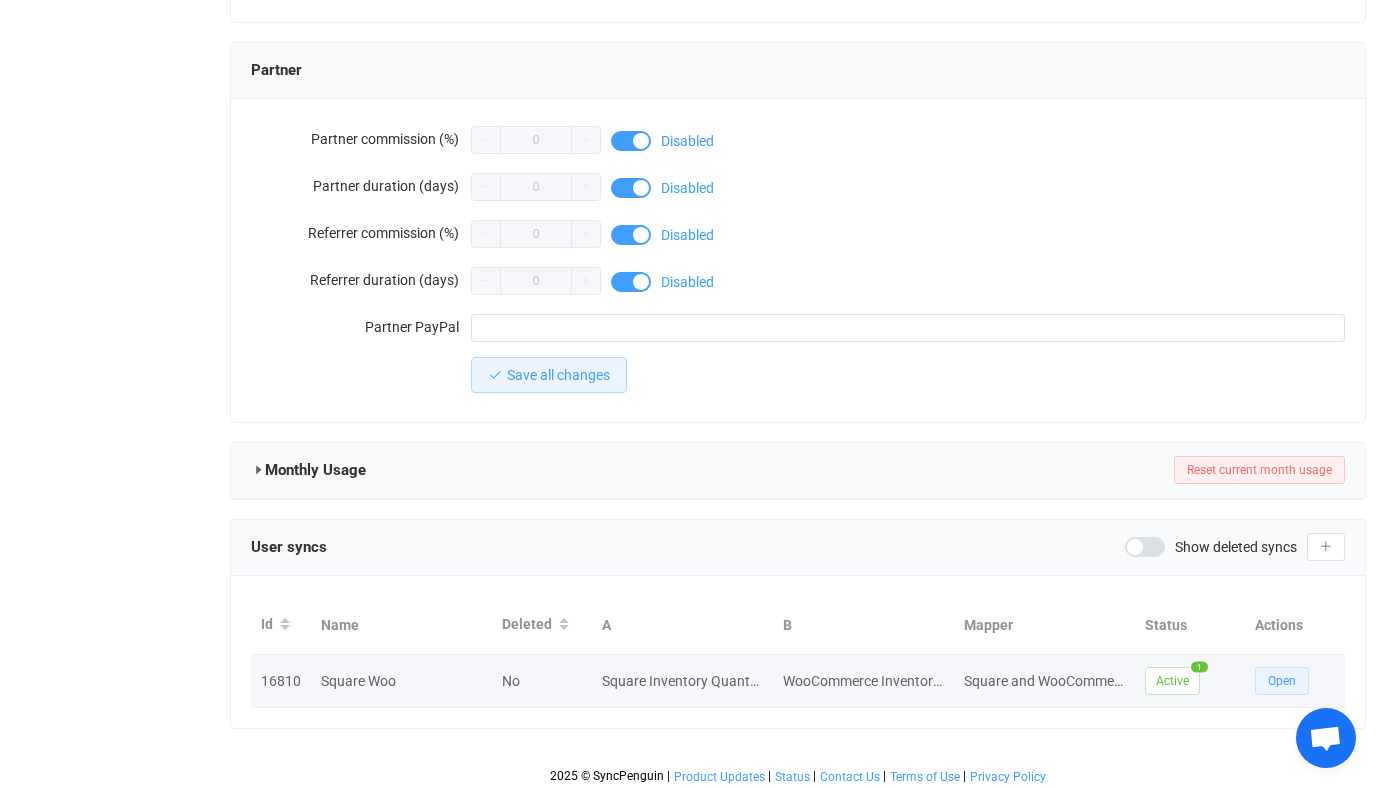 click on "Open" at bounding box center [1282, 681] 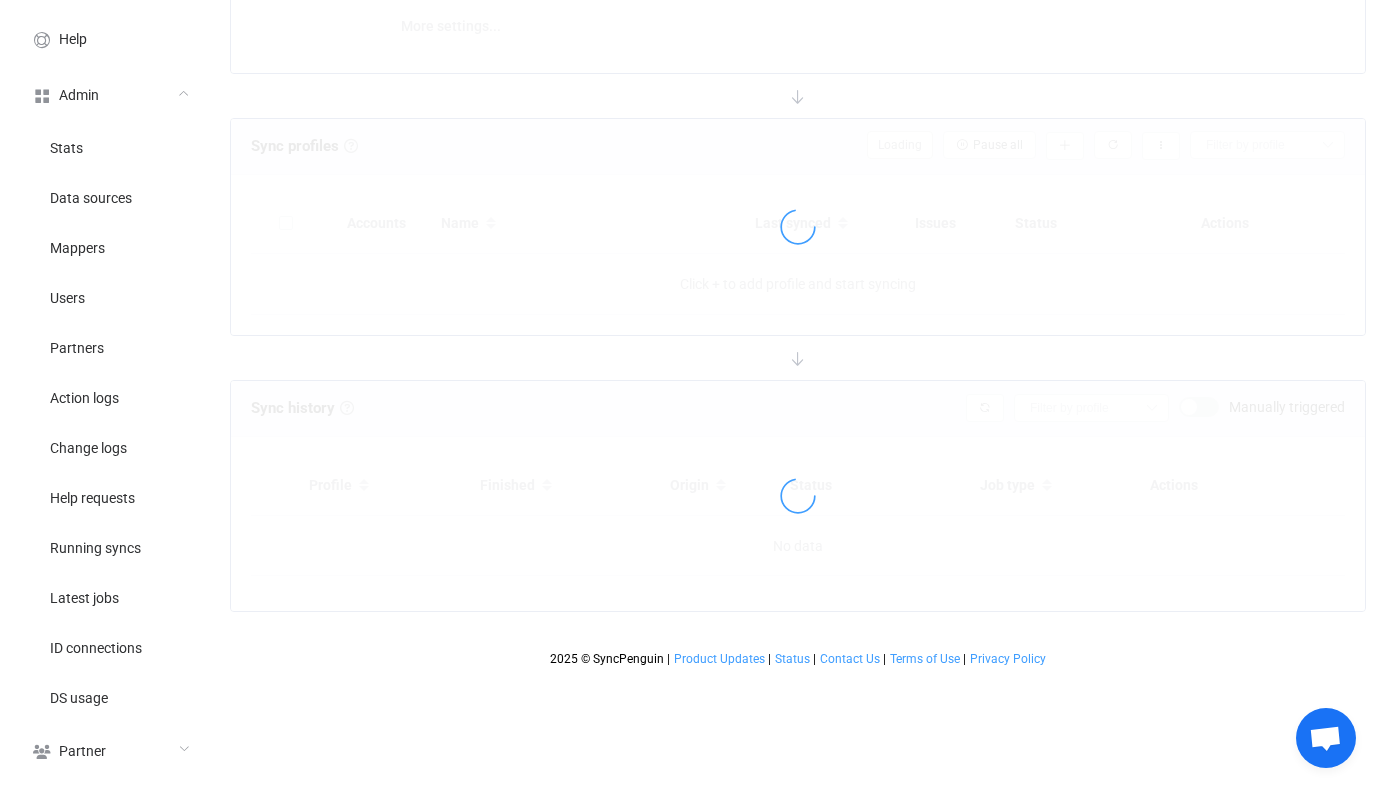 scroll, scrollTop: 0, scrollLeft: 0, axis: both 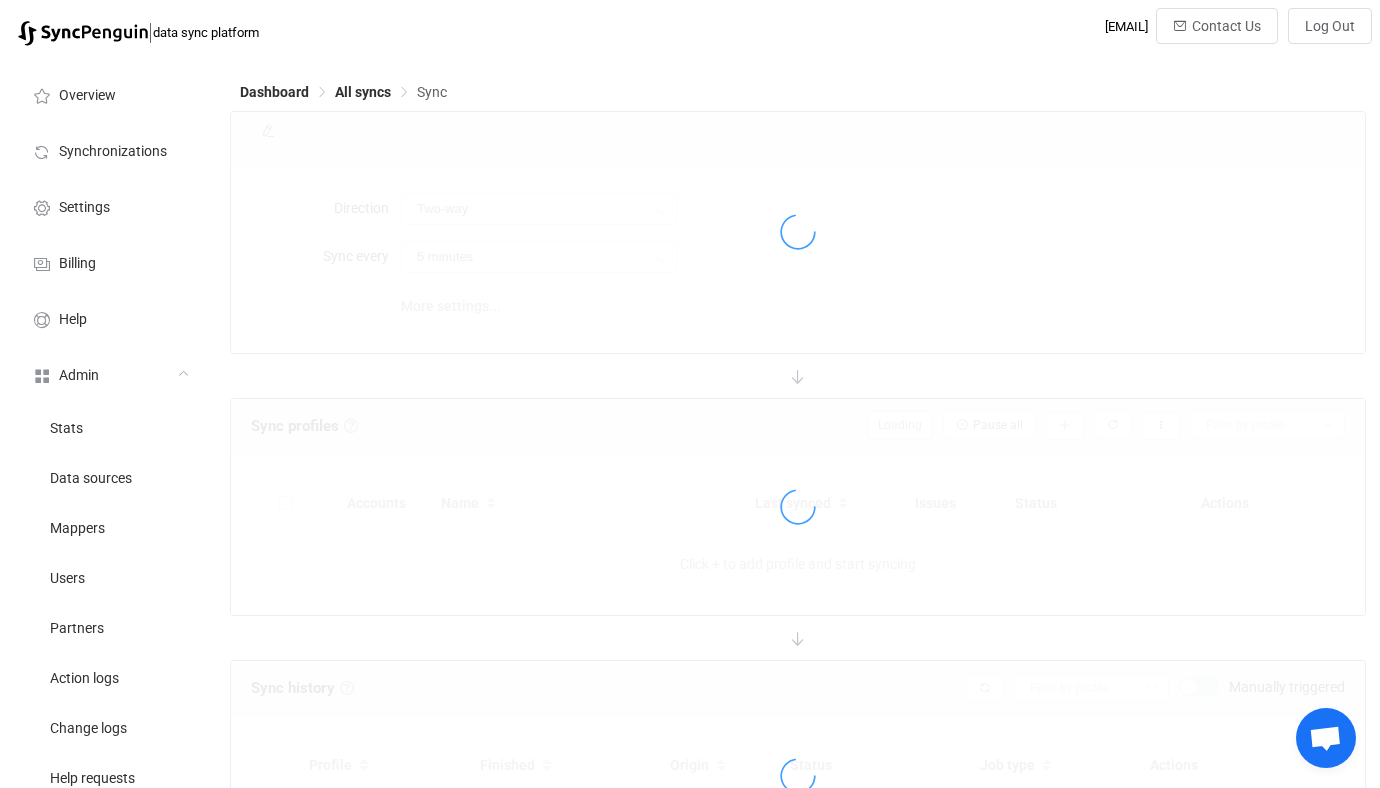 type on "10 minutes" 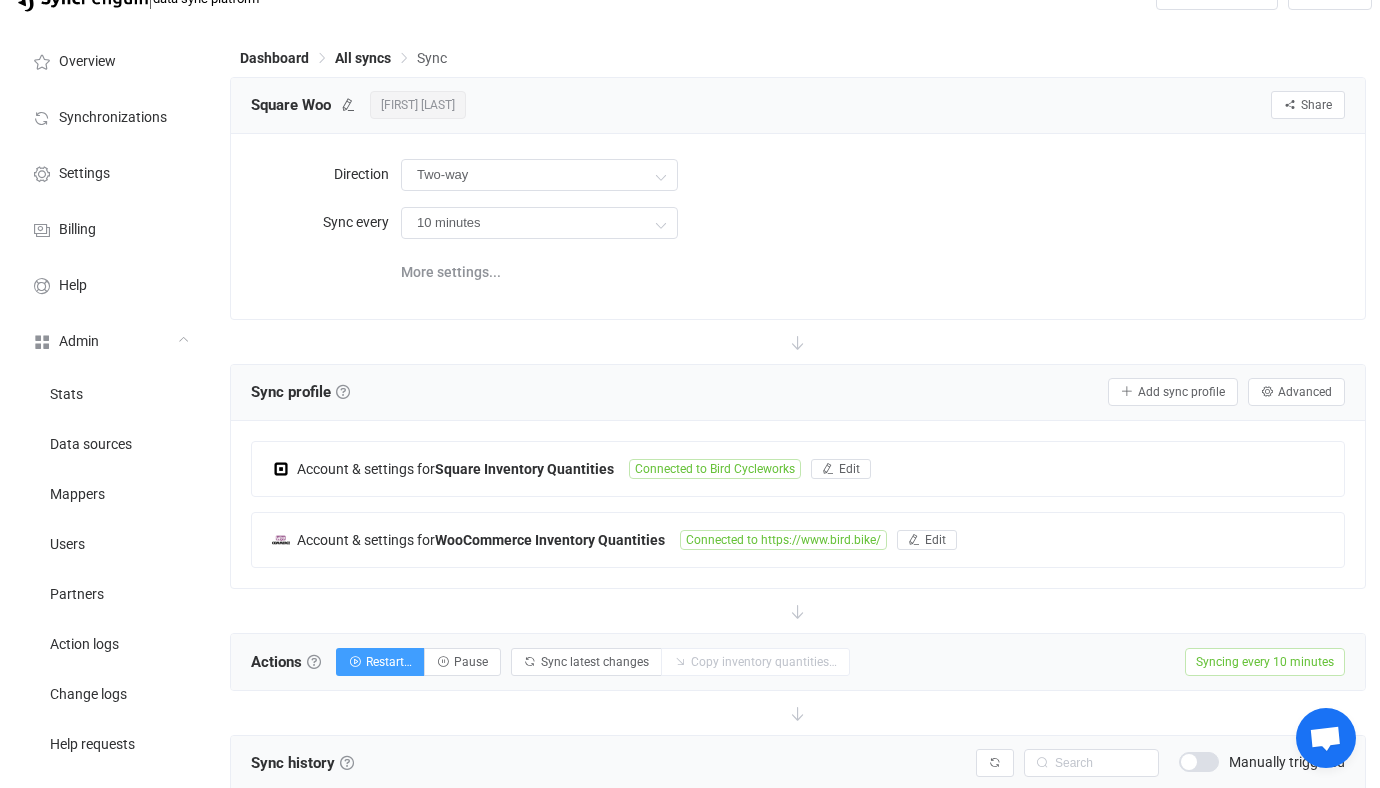 scroll, scrollTop: 0, scrollLeft: 0, axis: both 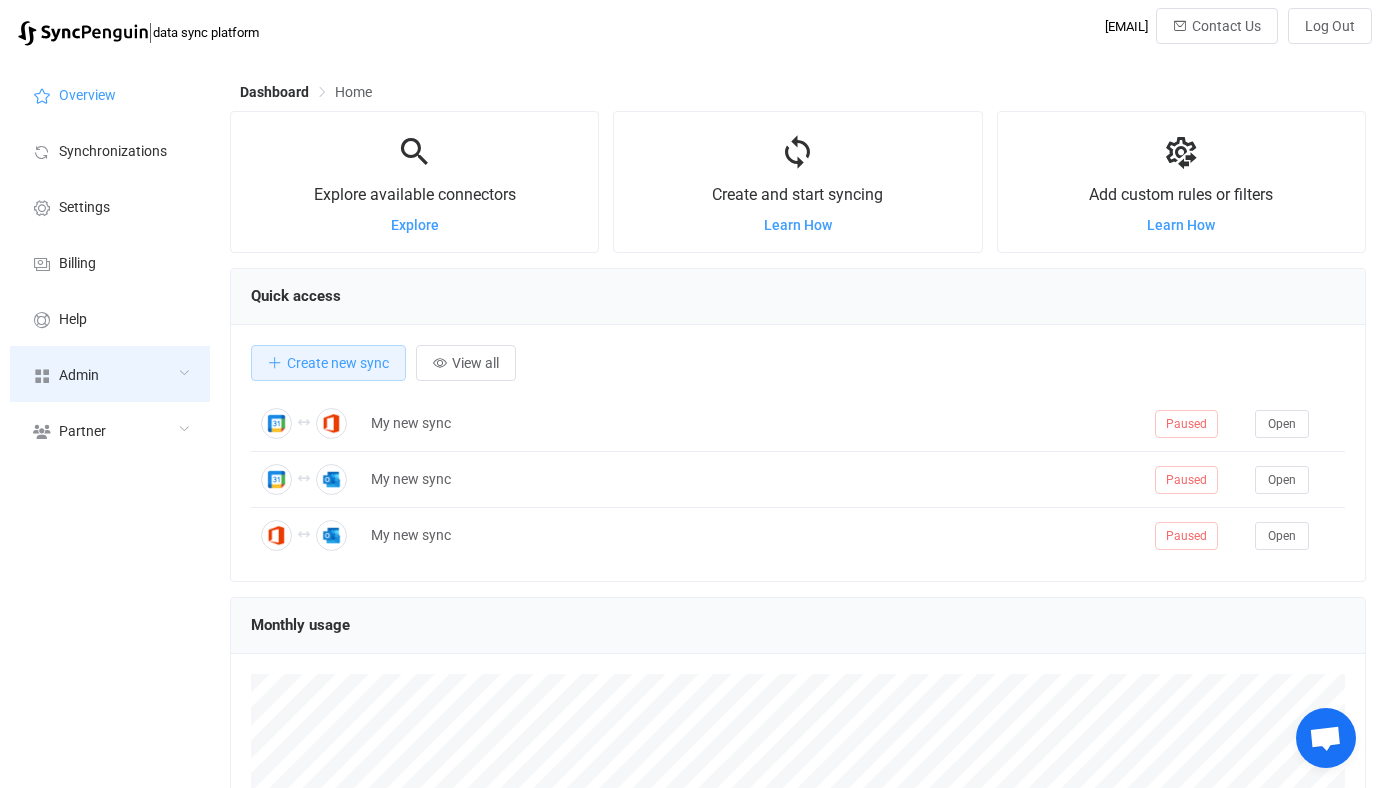 click at bounding box center (184, 373) 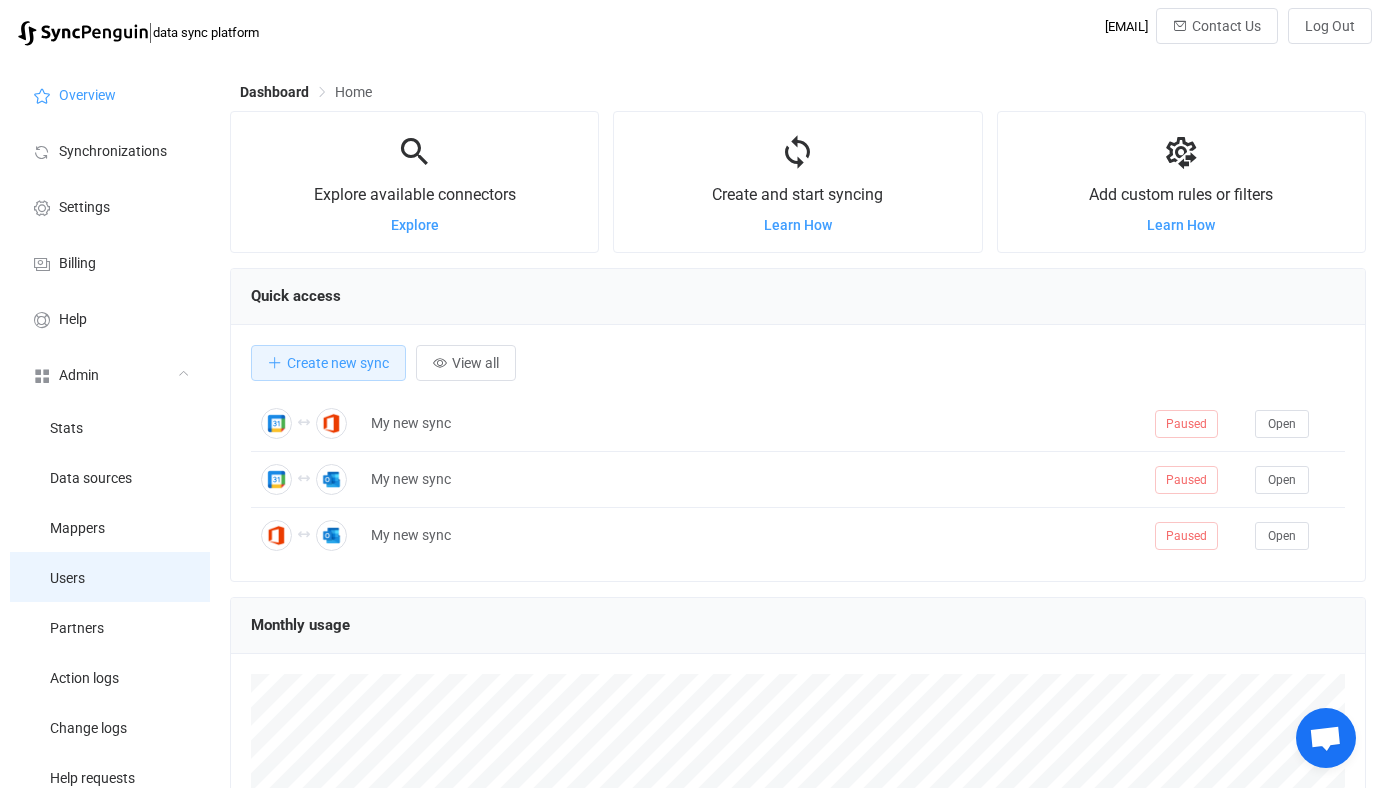 click on "Users" at bounding box center [110, 577] 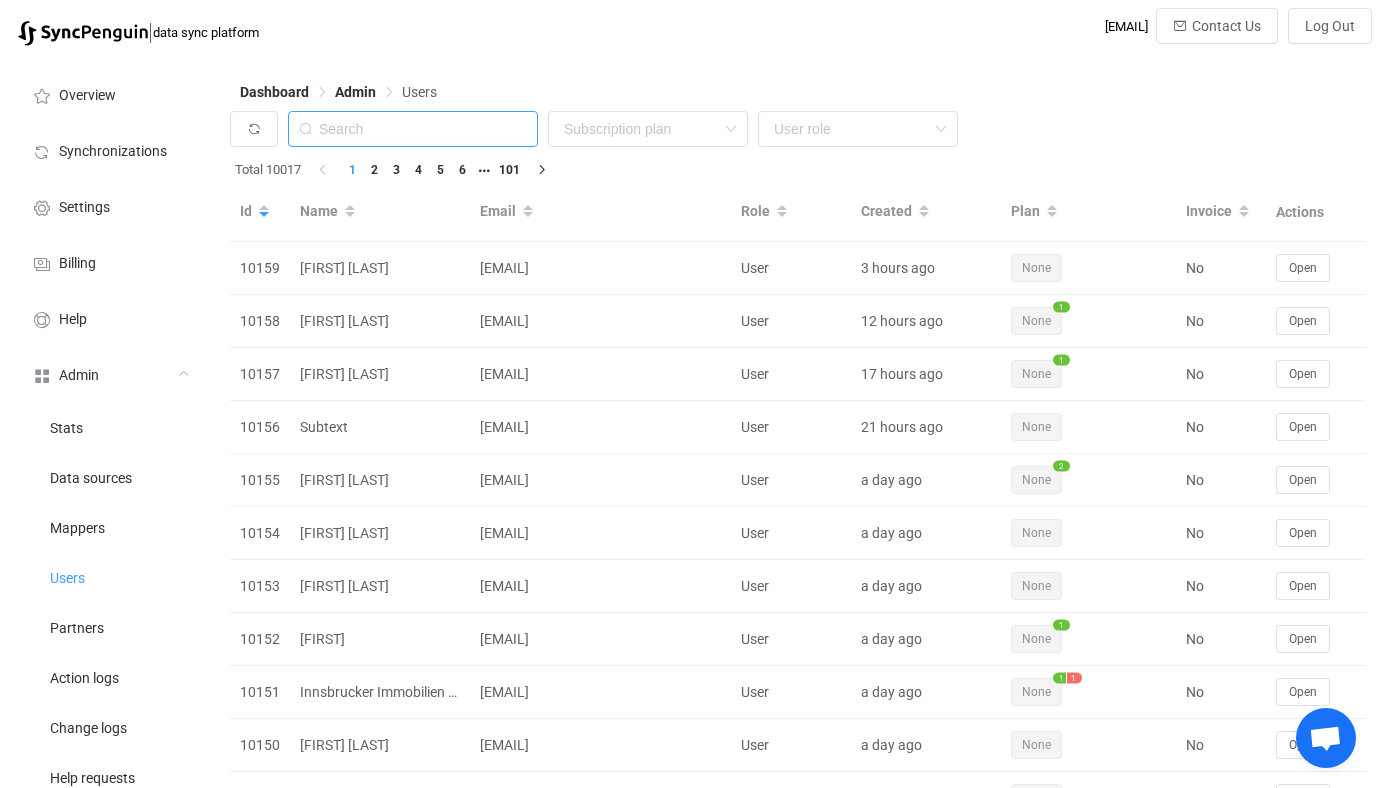 click at bounding box center [413, 129] 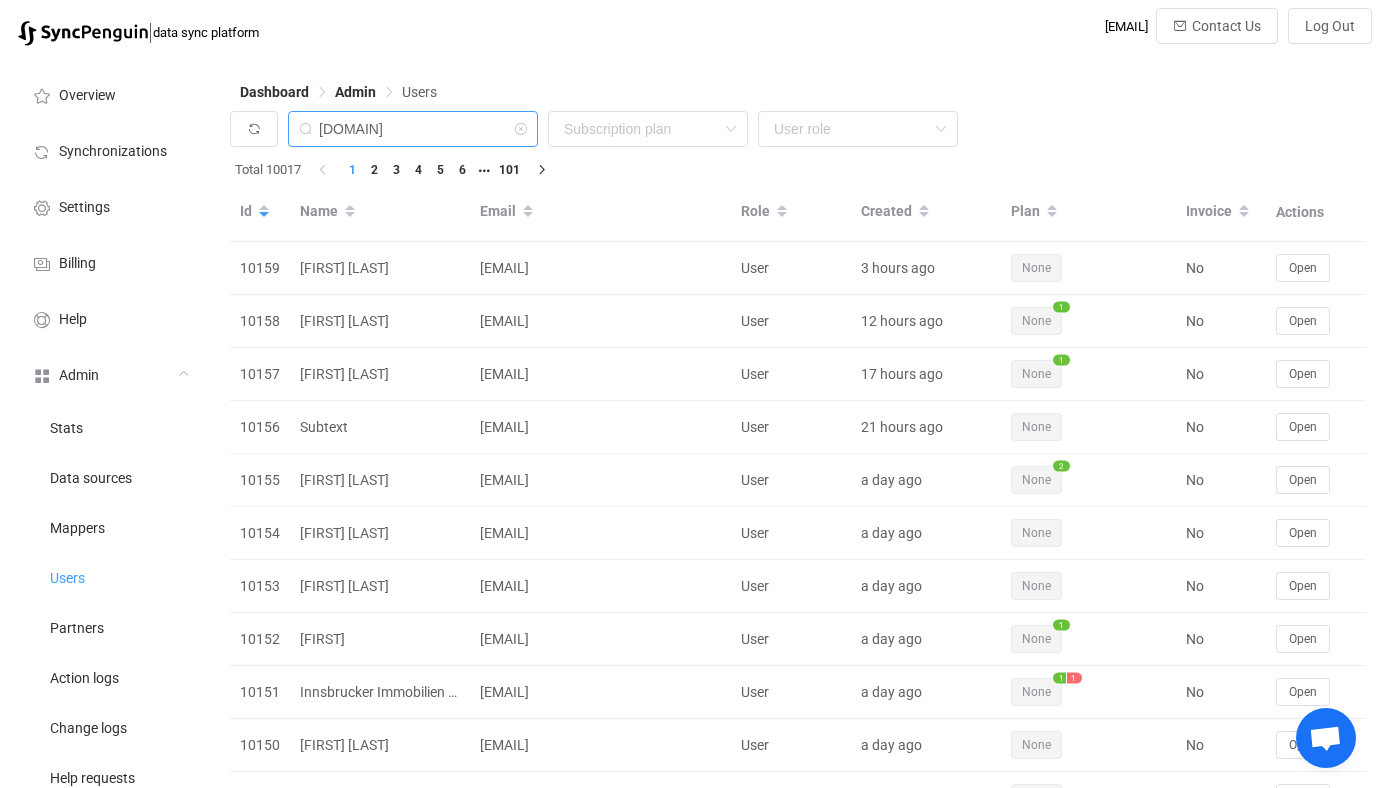 type on "cap10.no" 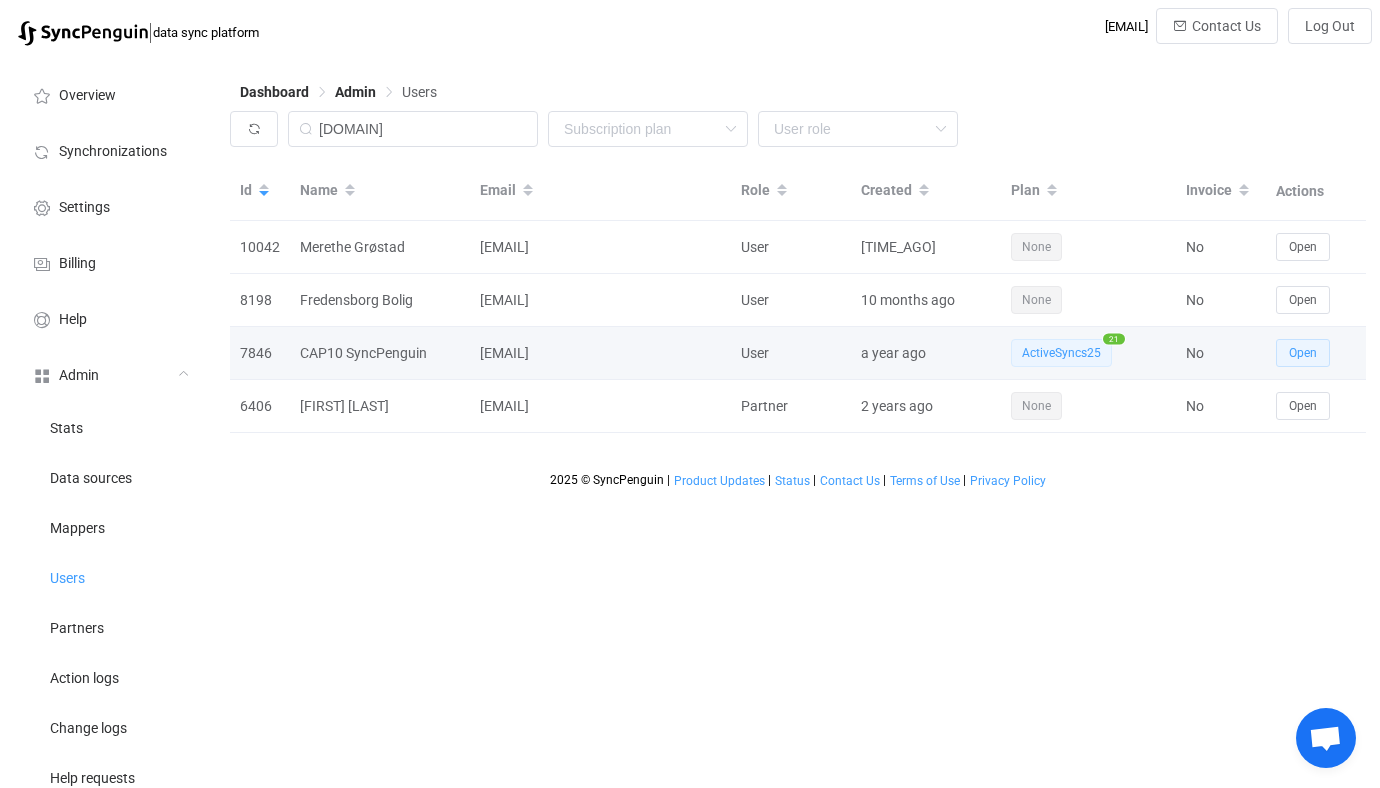 click on "Open" at bounding box center (1303, 353) 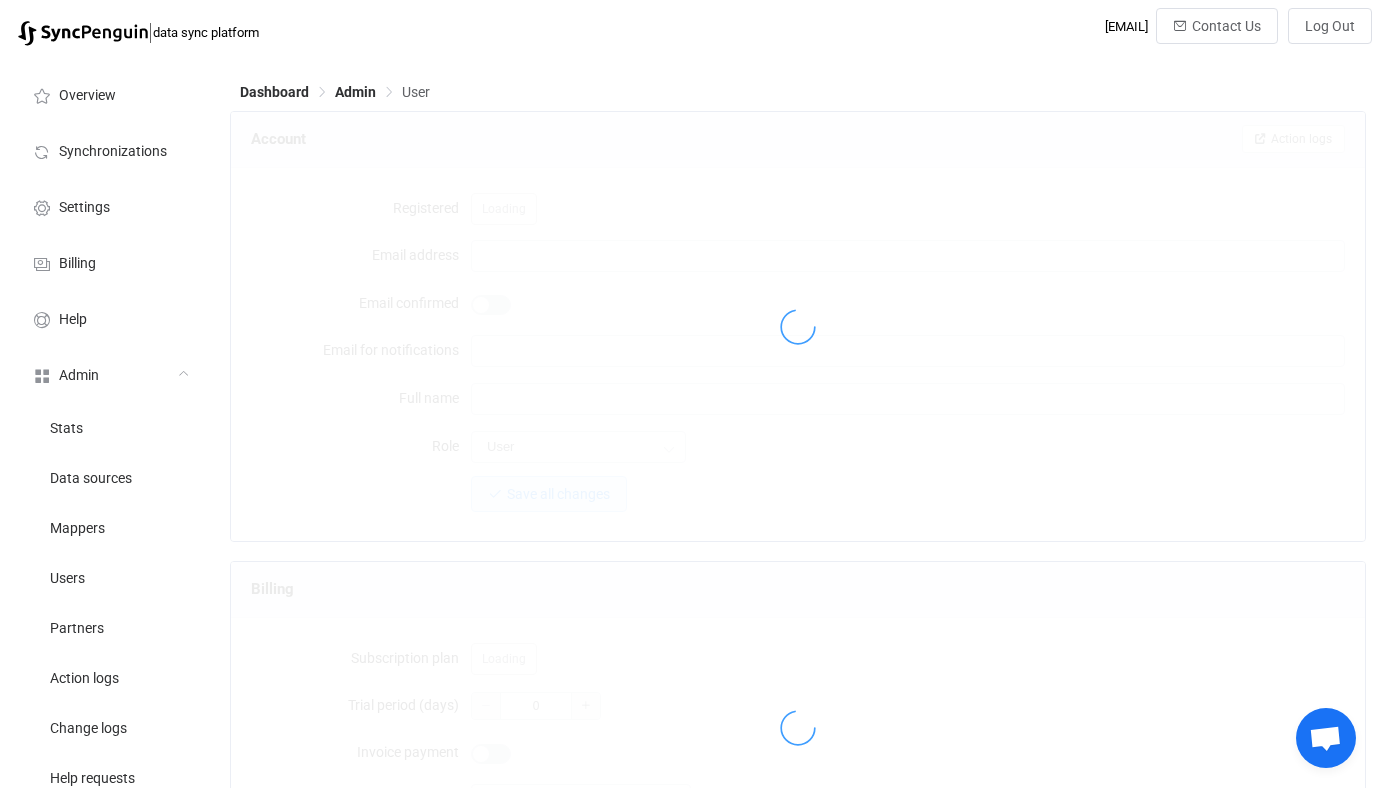 type on "post@cap10.no" 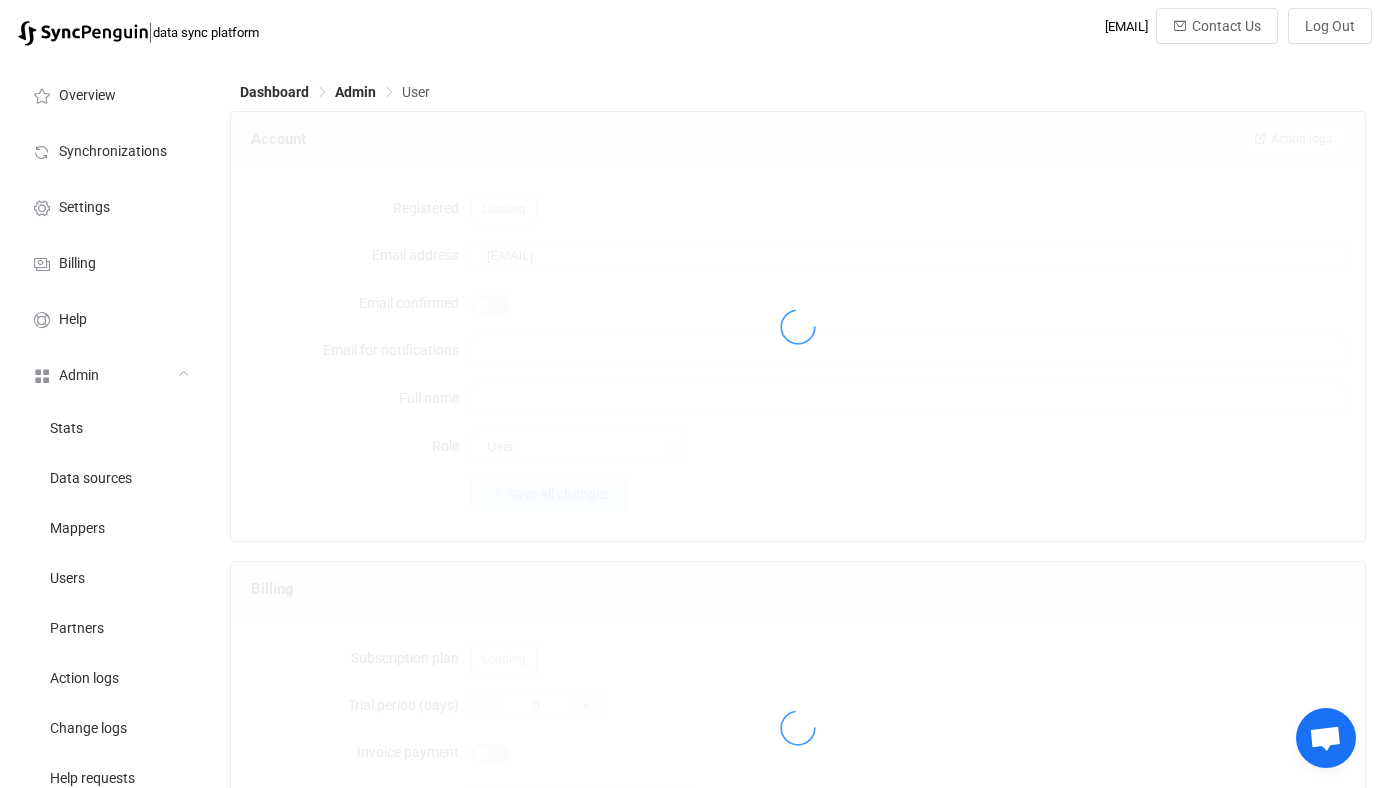 type on "bjorn@cap10.no" 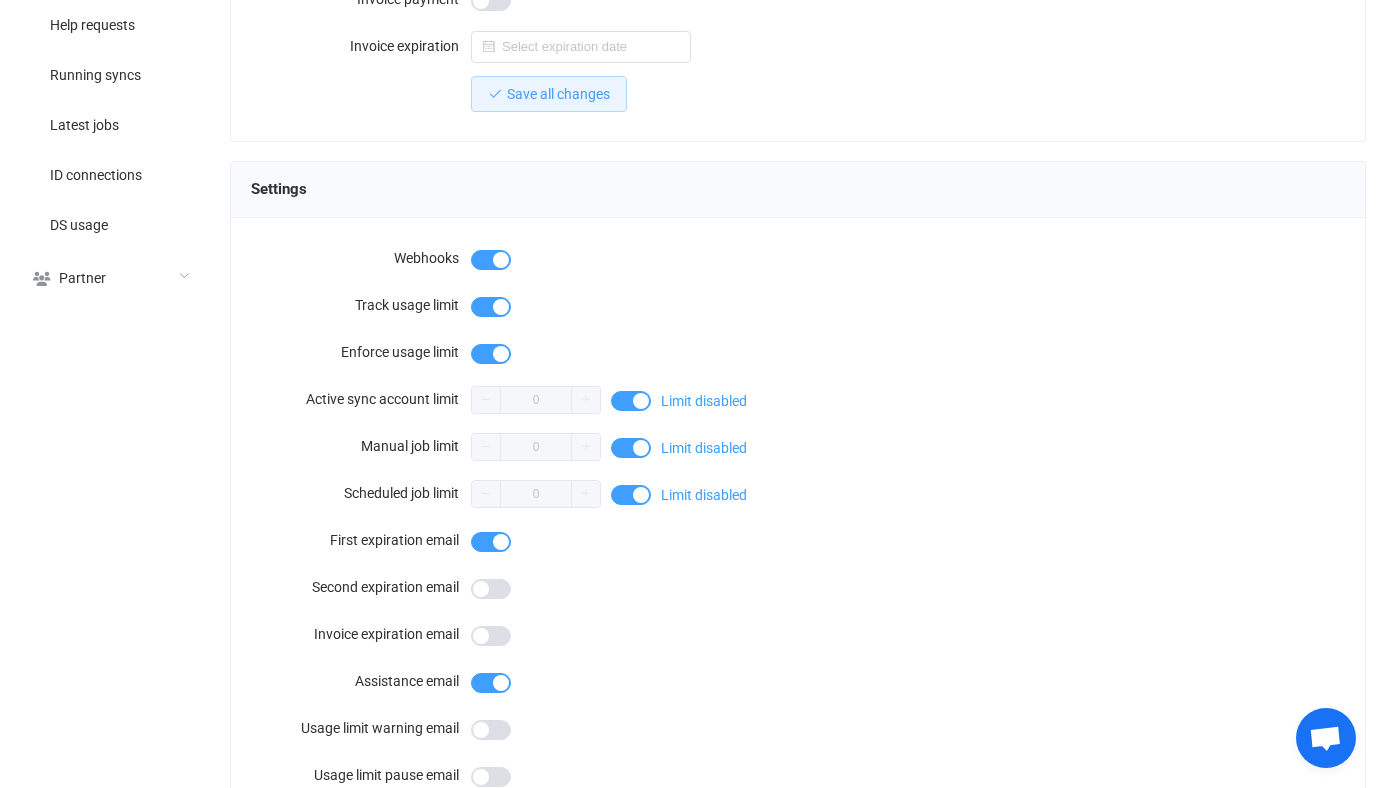 scroll, scrollTop: 1954, scrollLeft: 0, axis: vertical 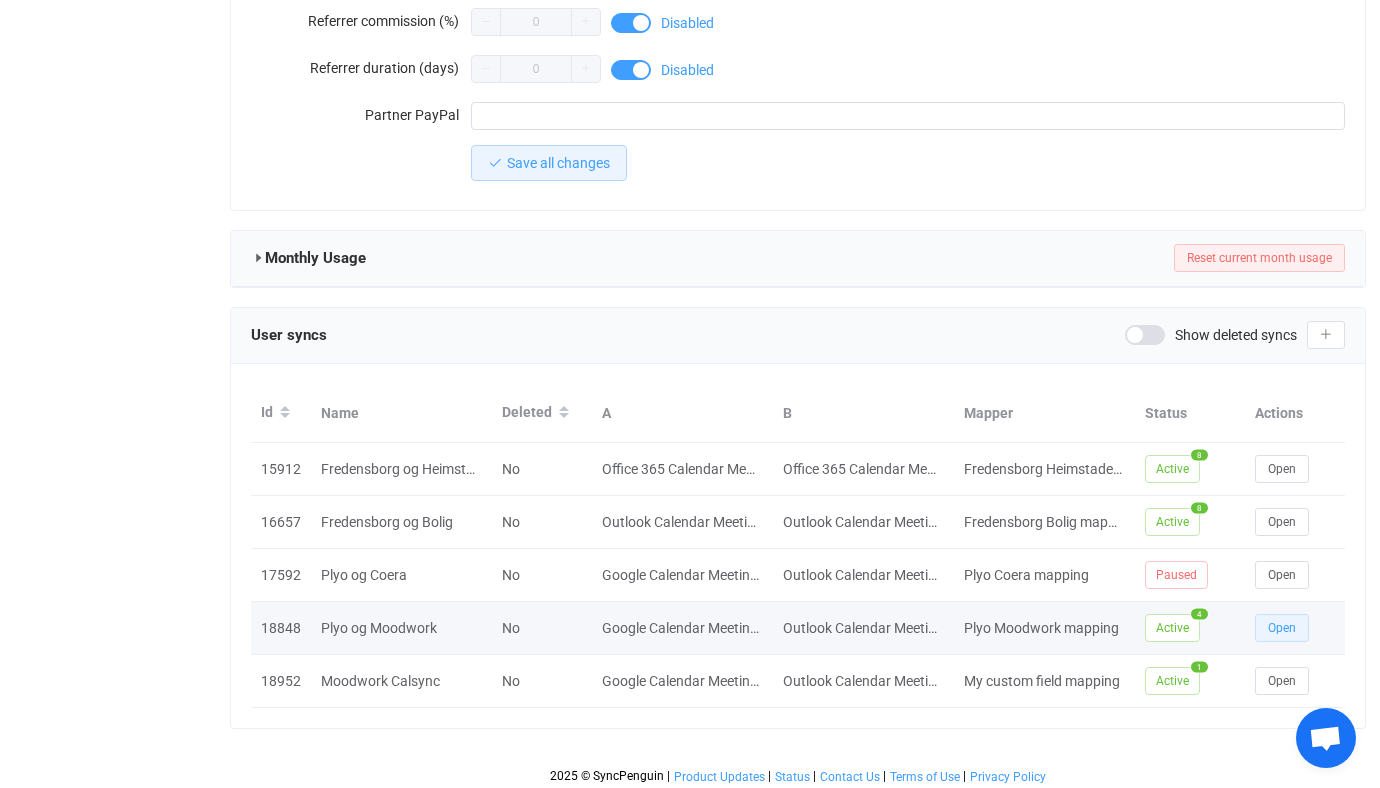 click on "Open" at bounding box center [1282, 628] 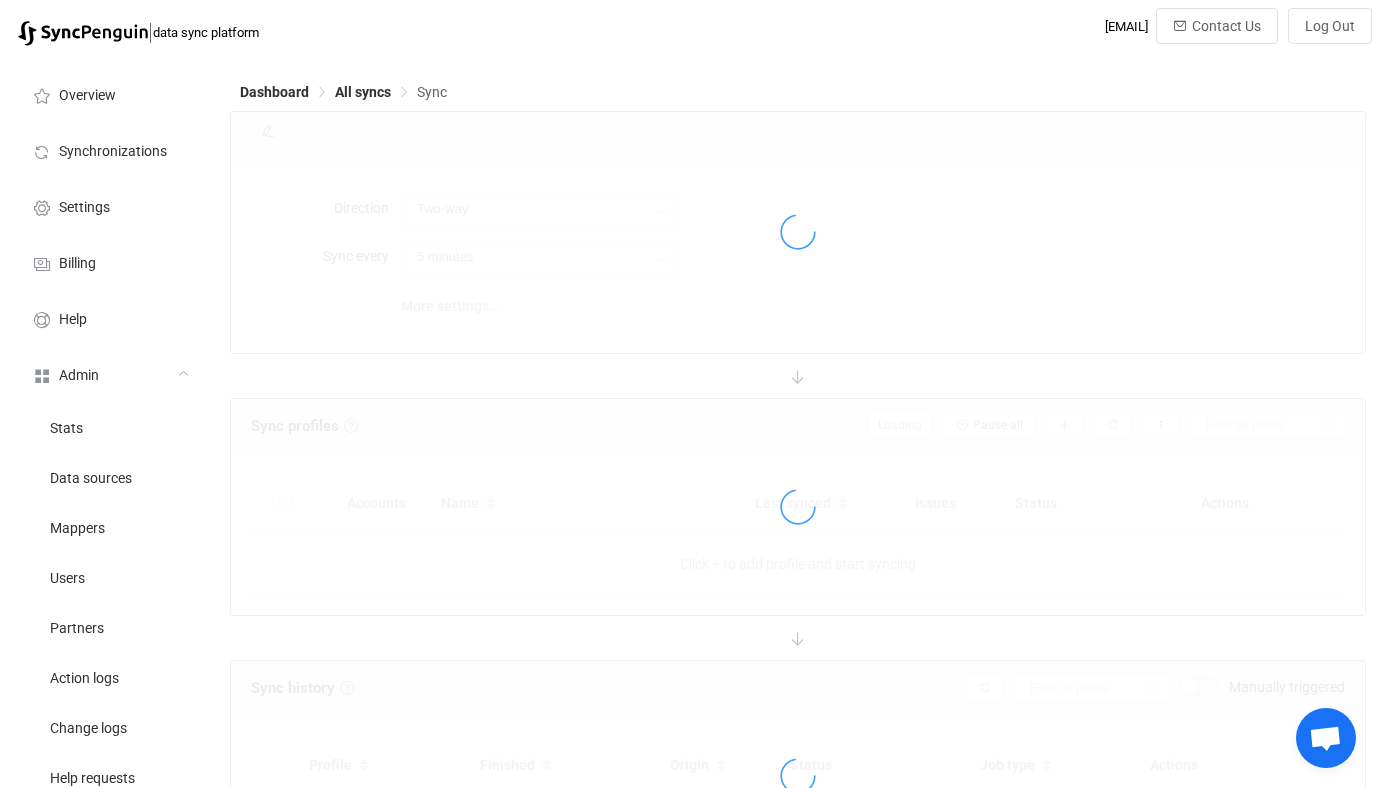 type on "10 minutes" 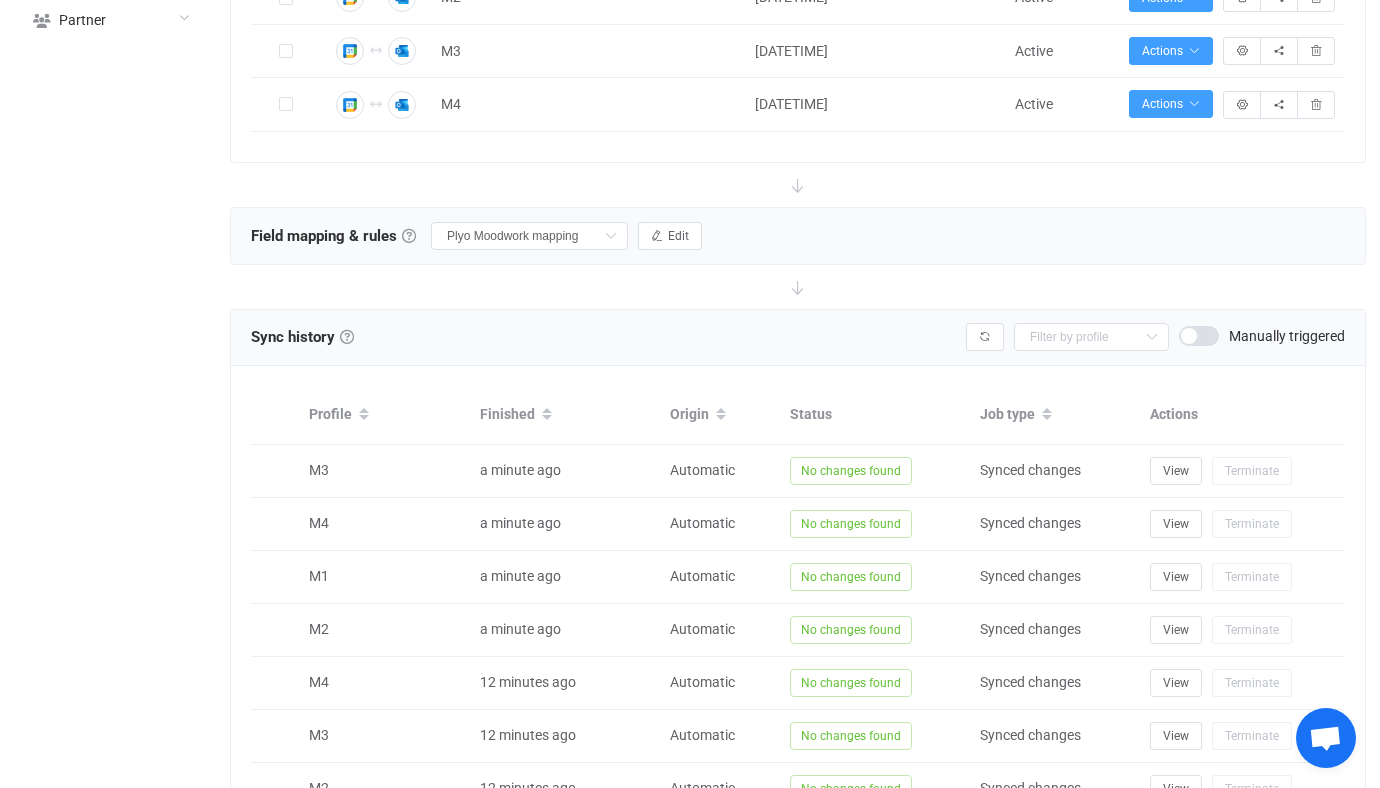 scroll, scrollTop: 1069, scrollLeft: 0, axis: vertical 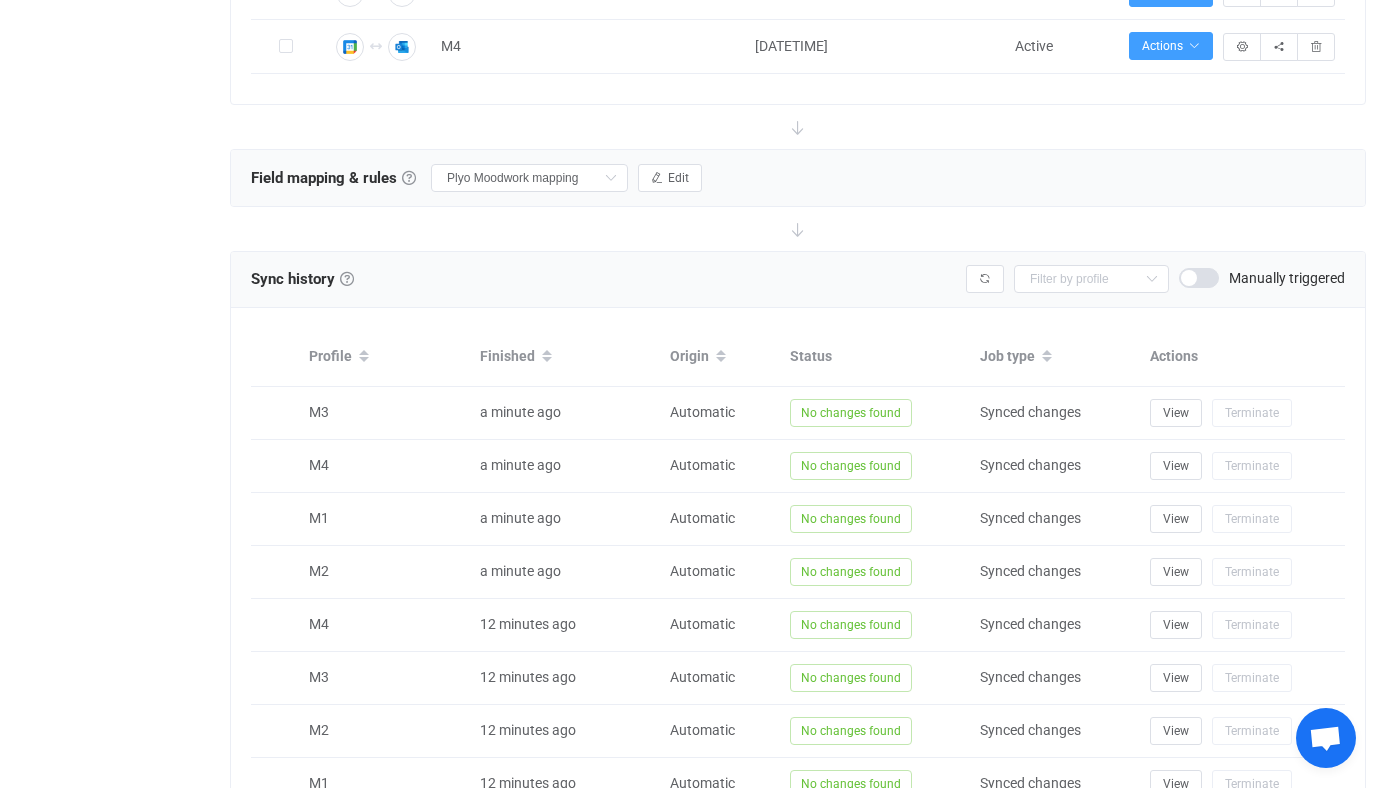 click at bounding box center (1199, 278) 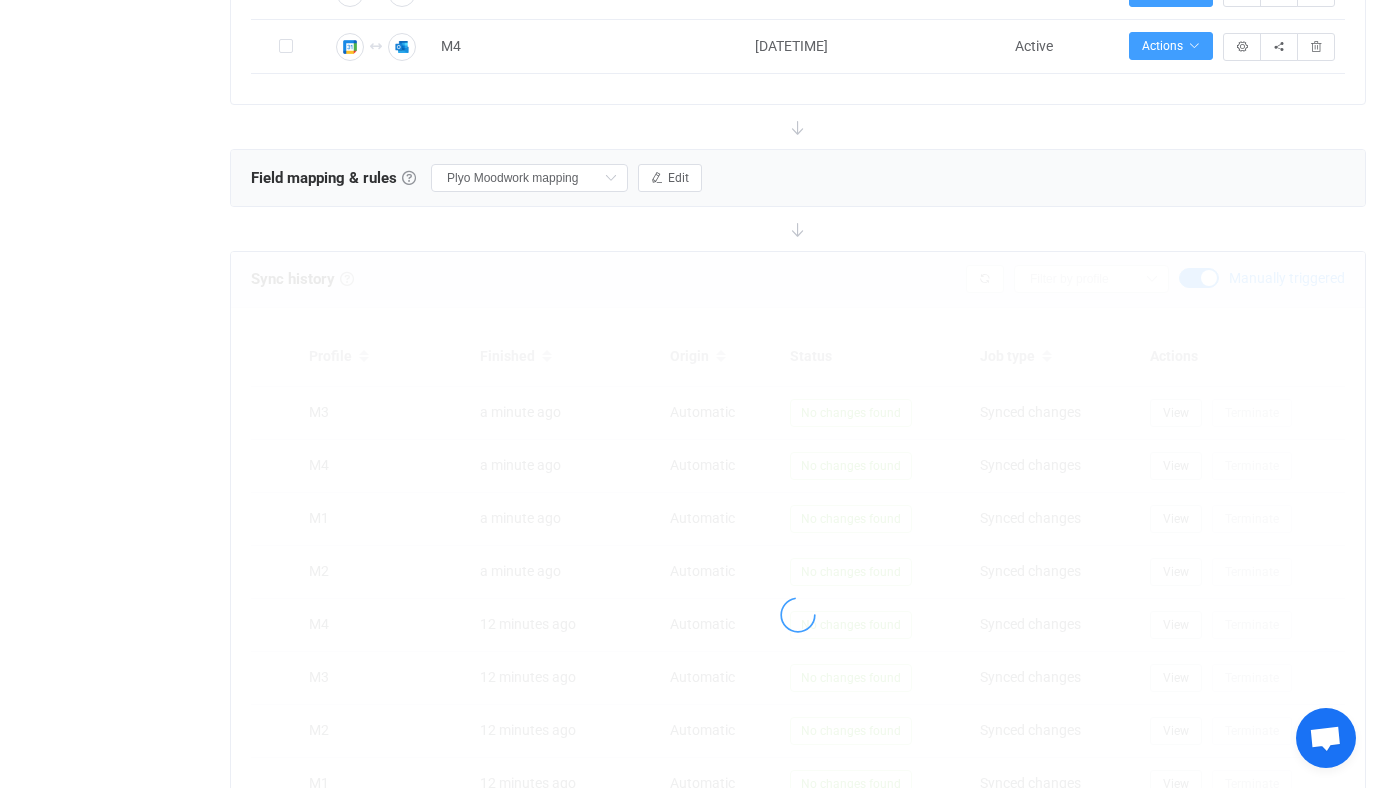 scroll, scrollTop: 826, scrollLeft: 0, axis: vertical 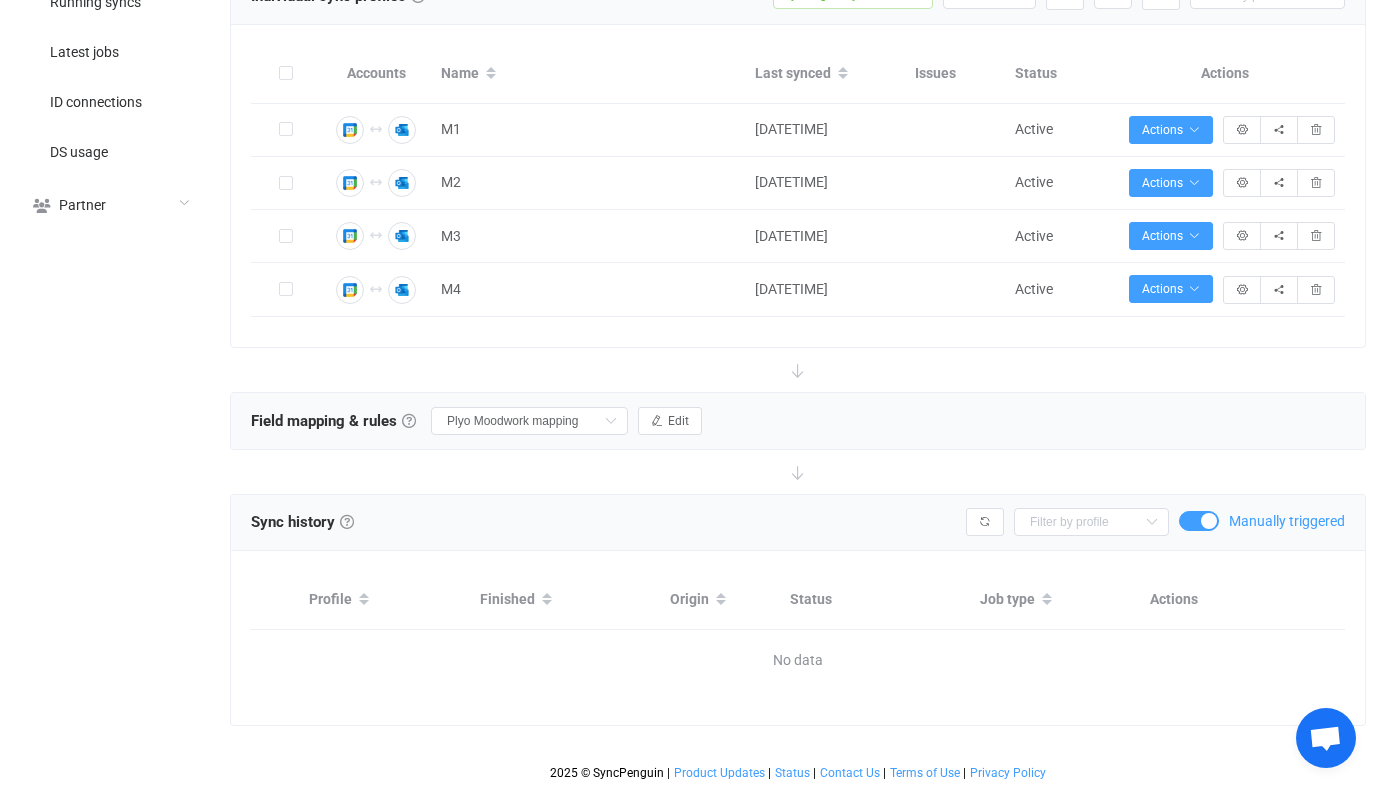 click at bounding box center (1199, 521) 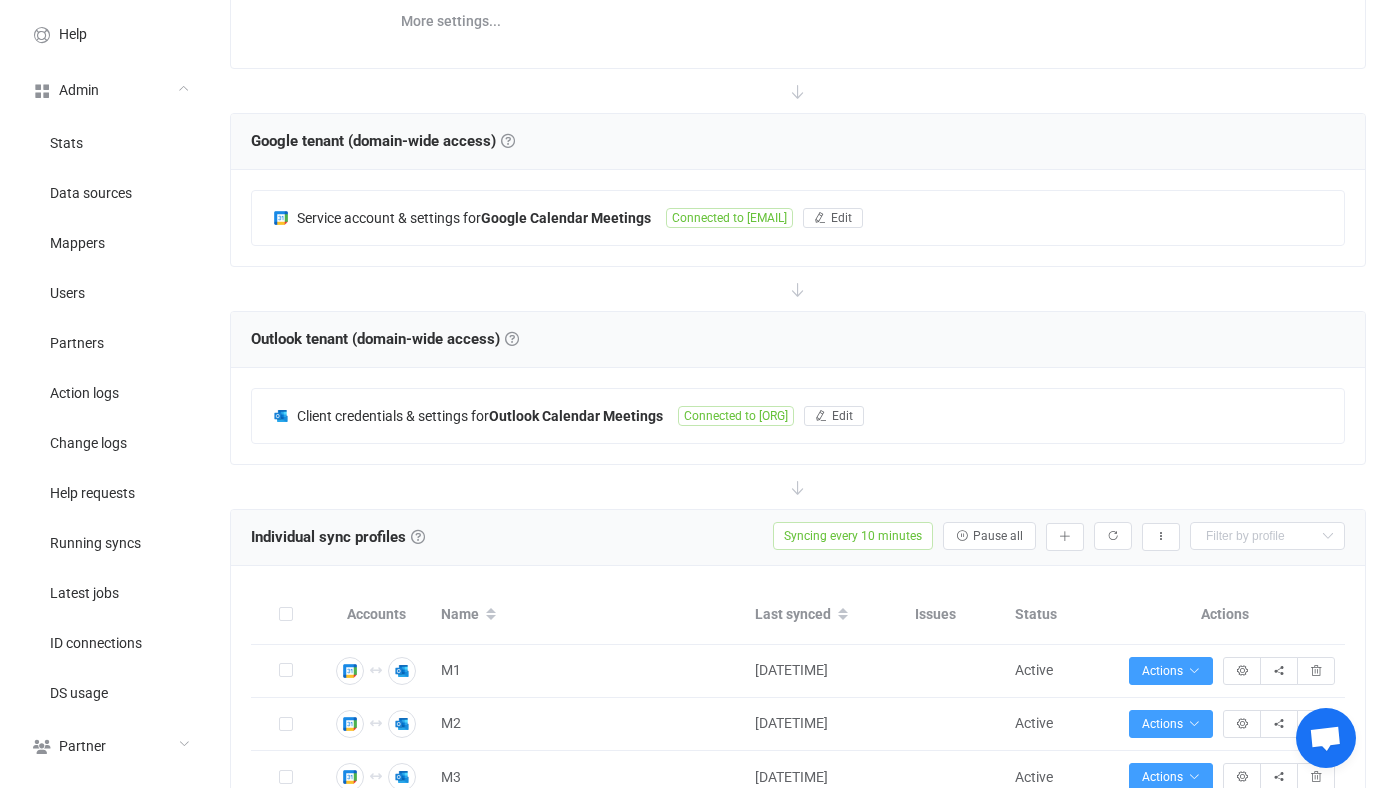 scroll, scrollTop: 1322, scrollLeft: 0, axis: vertical 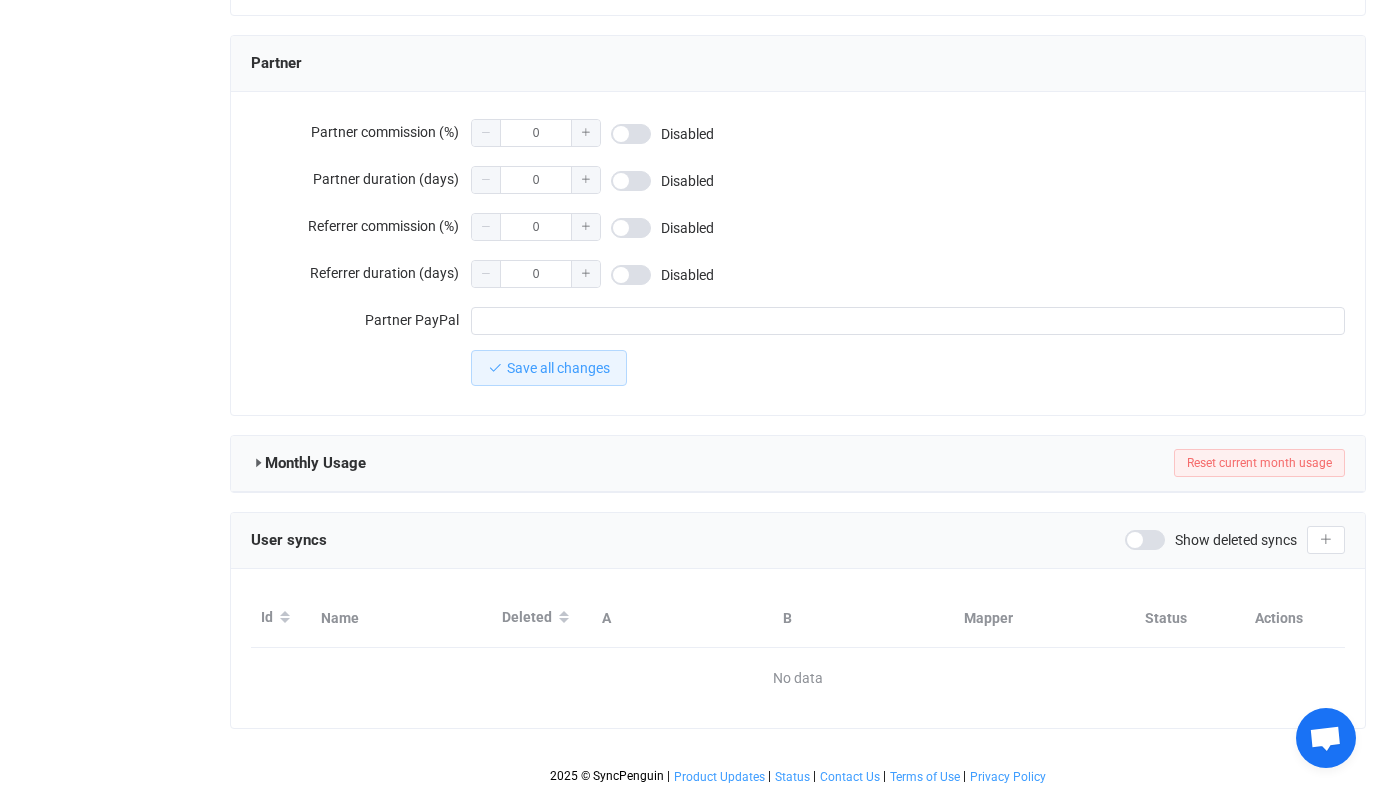 type on "post@cap10.no" 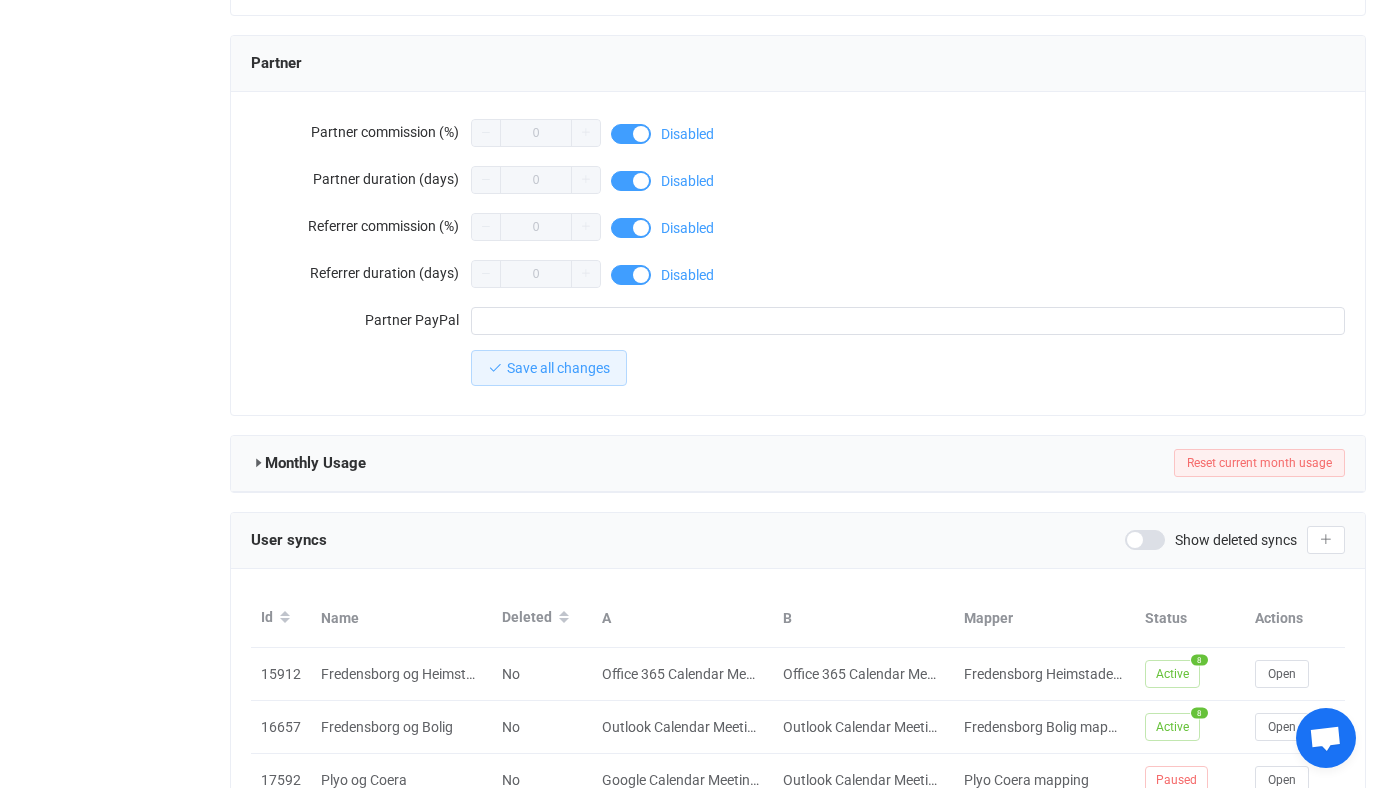 scroll, scrollTop: 1954, scrollLeft: 0, axis: vertical 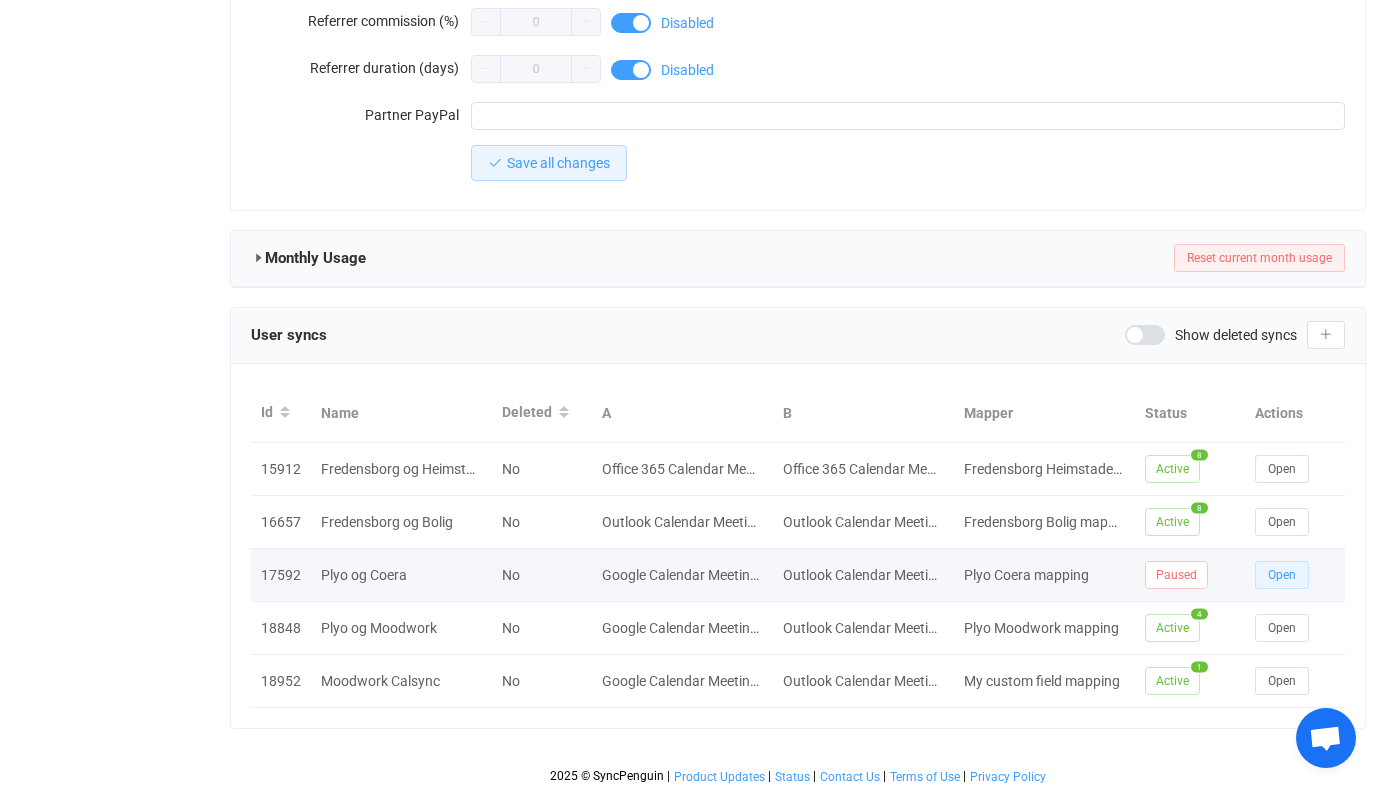 click on "Open" at bounding box center [1282, 575] 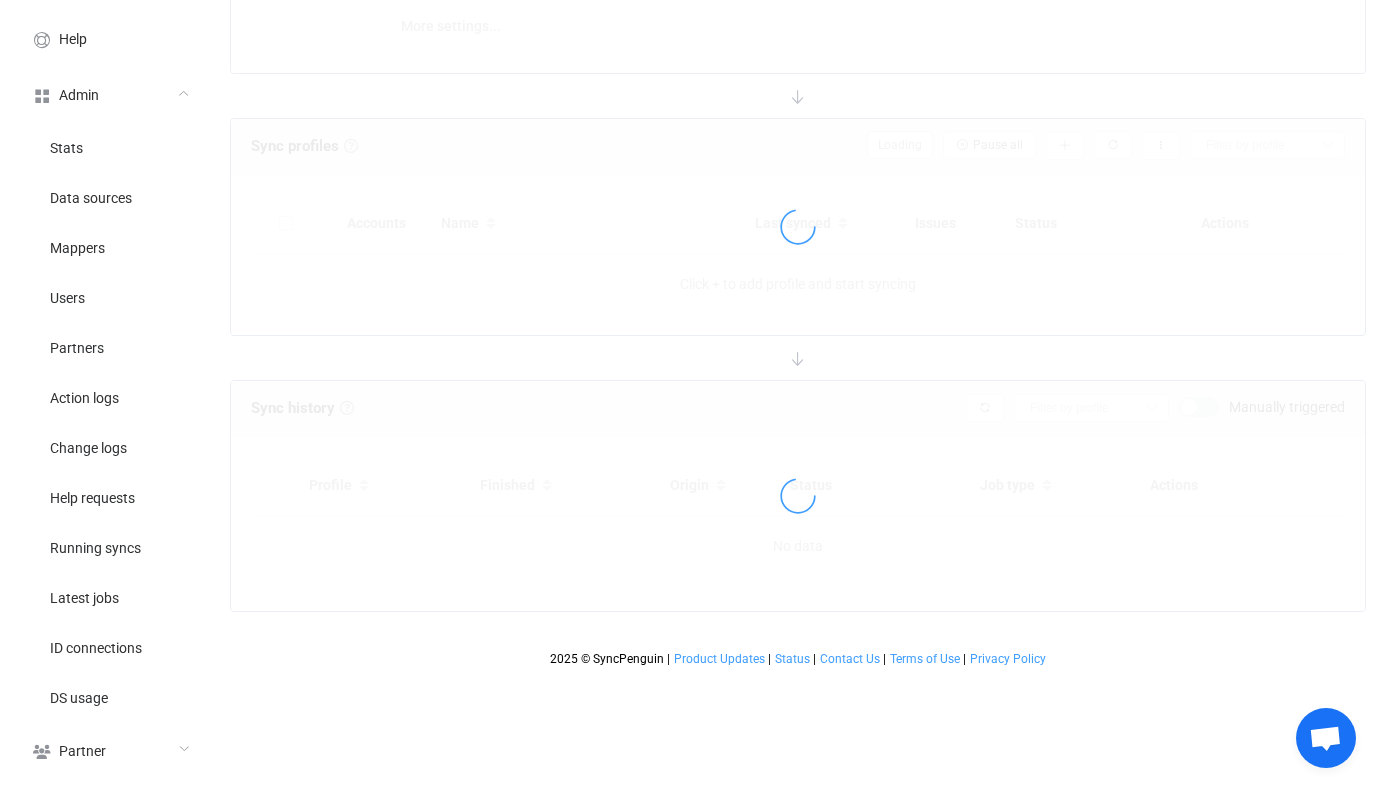 scroll, scrollTop: 0, scrollLeft: 0, axis: both 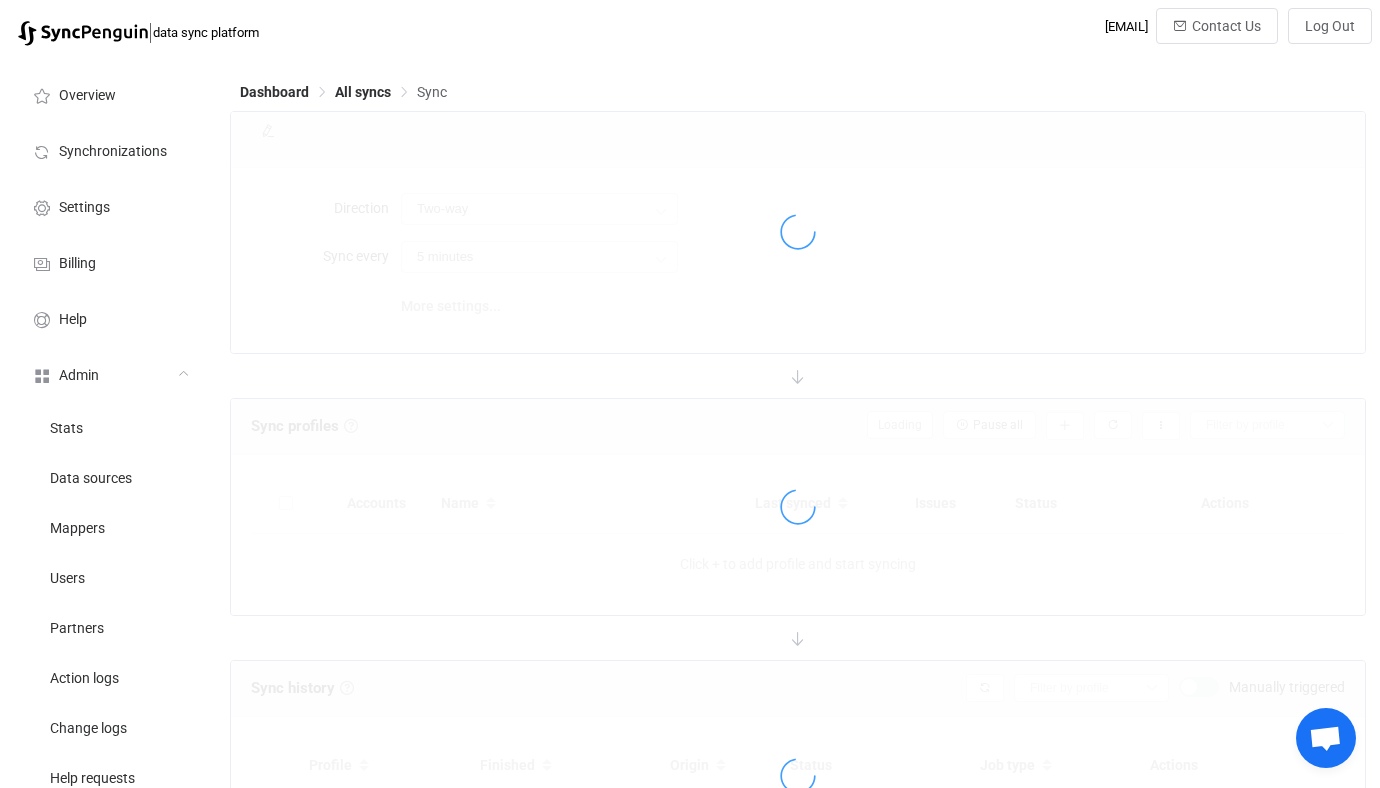 type on "10 minutes" 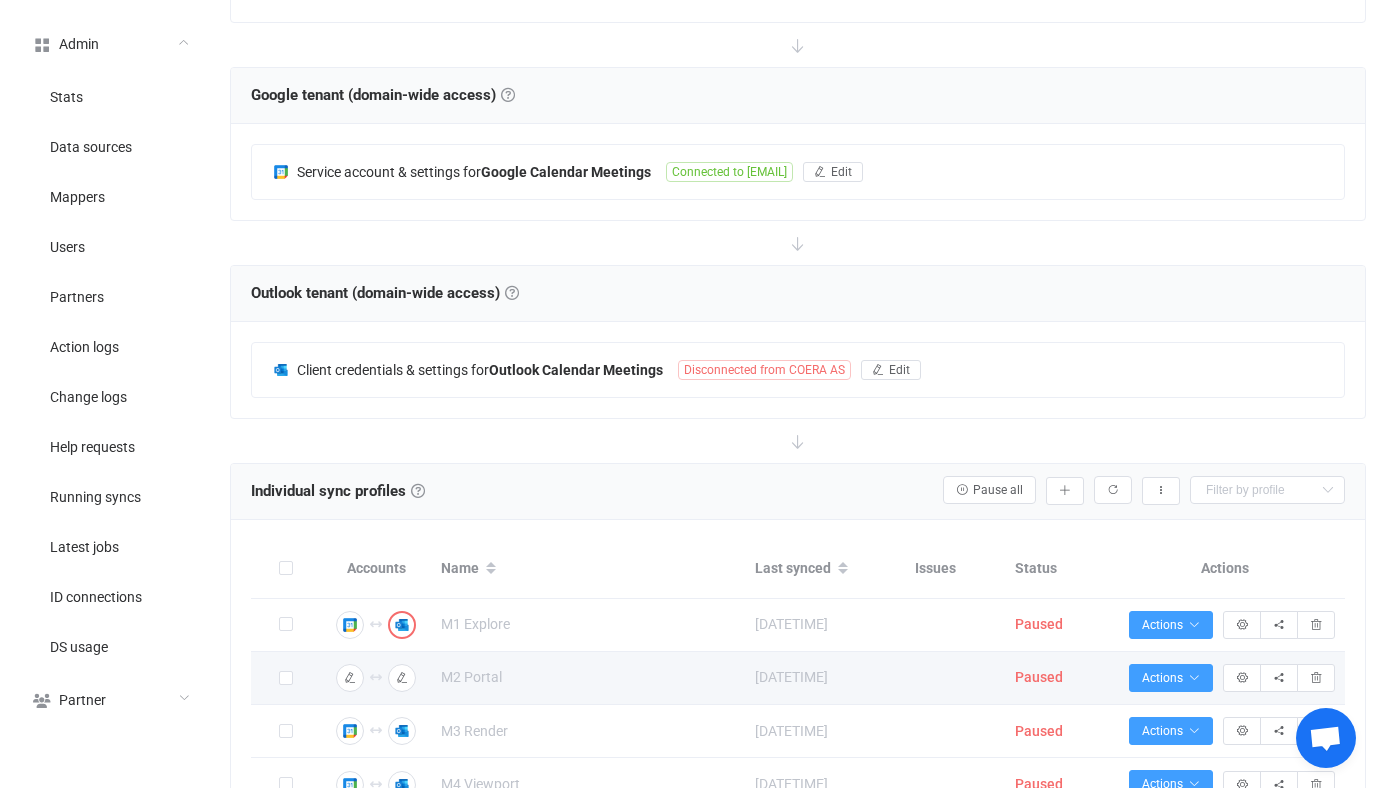 scroll, scrollTop: 302, scrollLeft: 0, axis: vertical 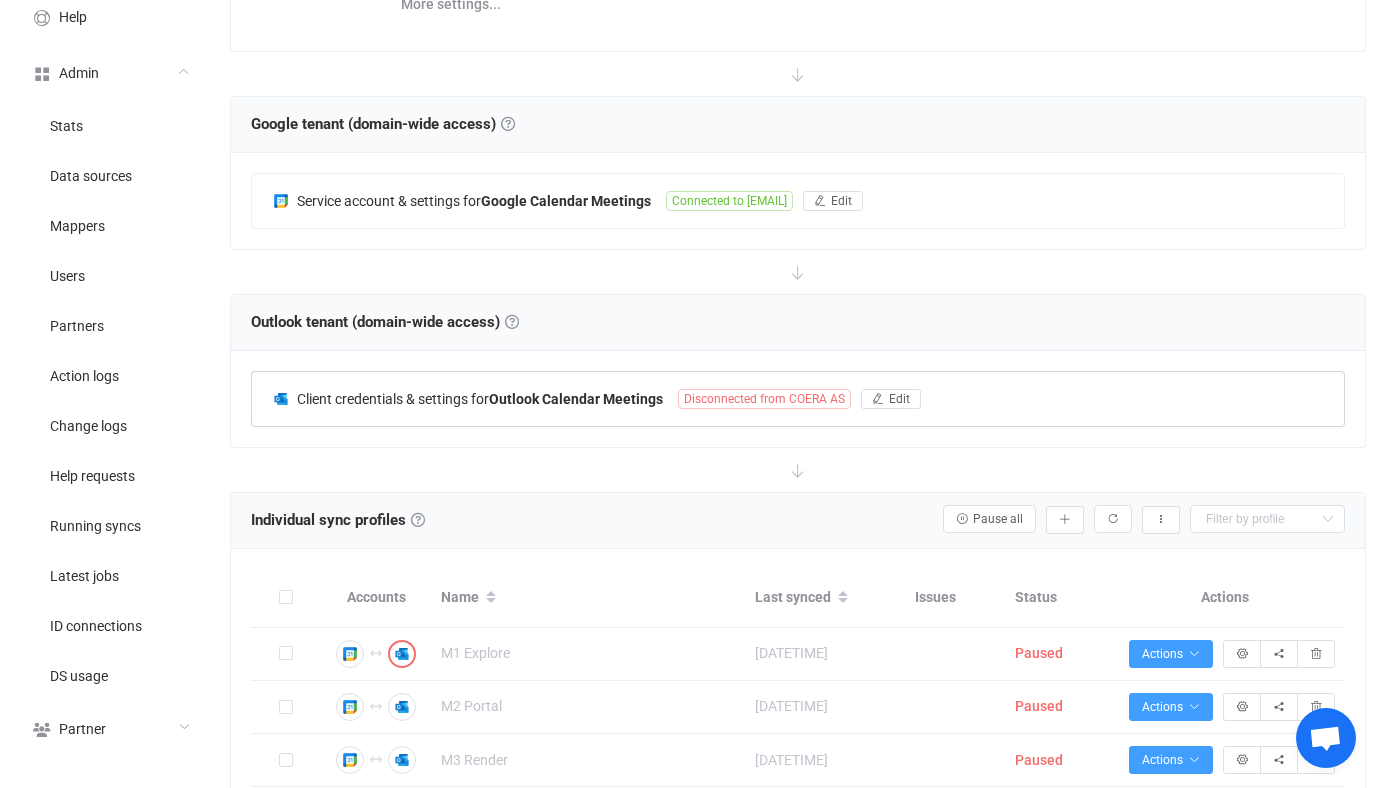 click on "Disconnected  from COERA AS" at bounding box center [764, 399] 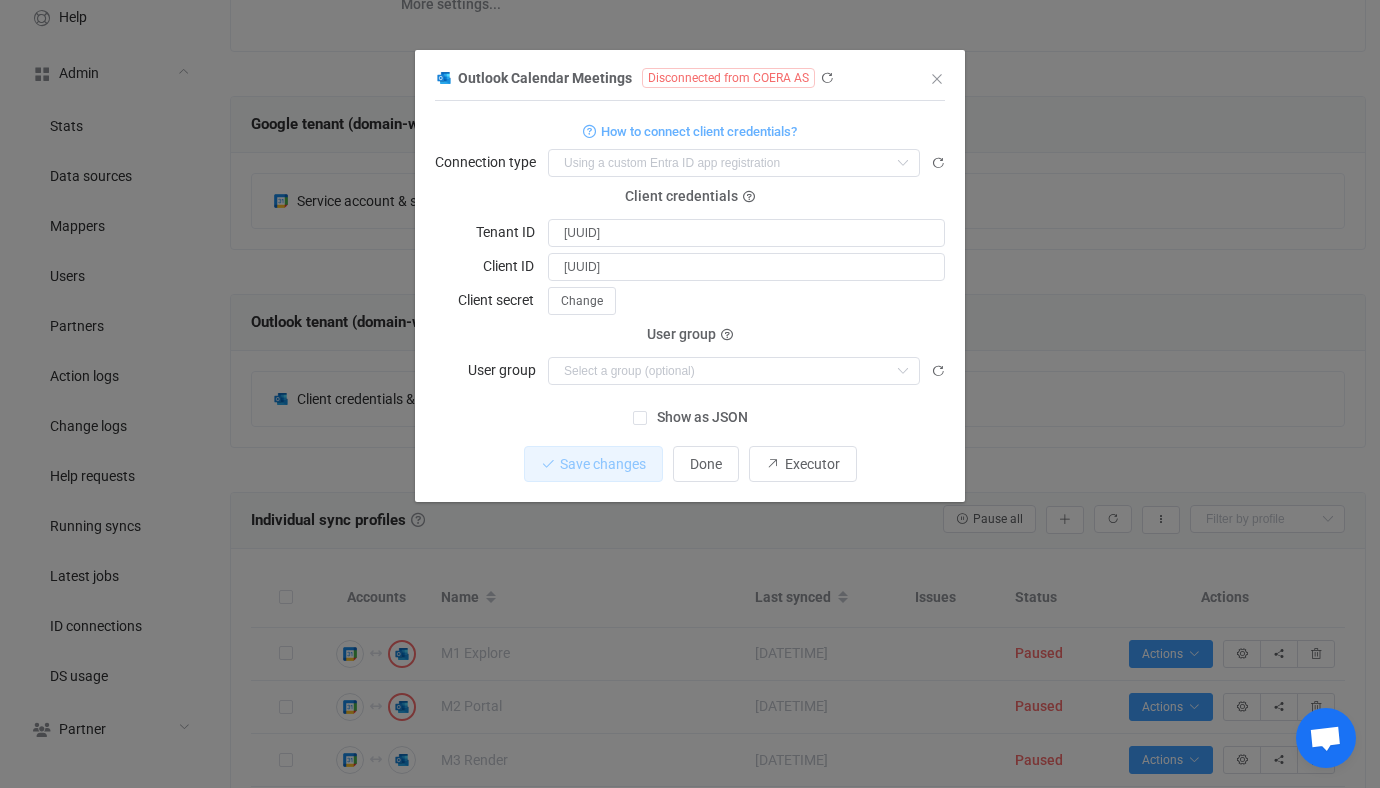 click on "Show as JSON" at bounding box center (690, 417) 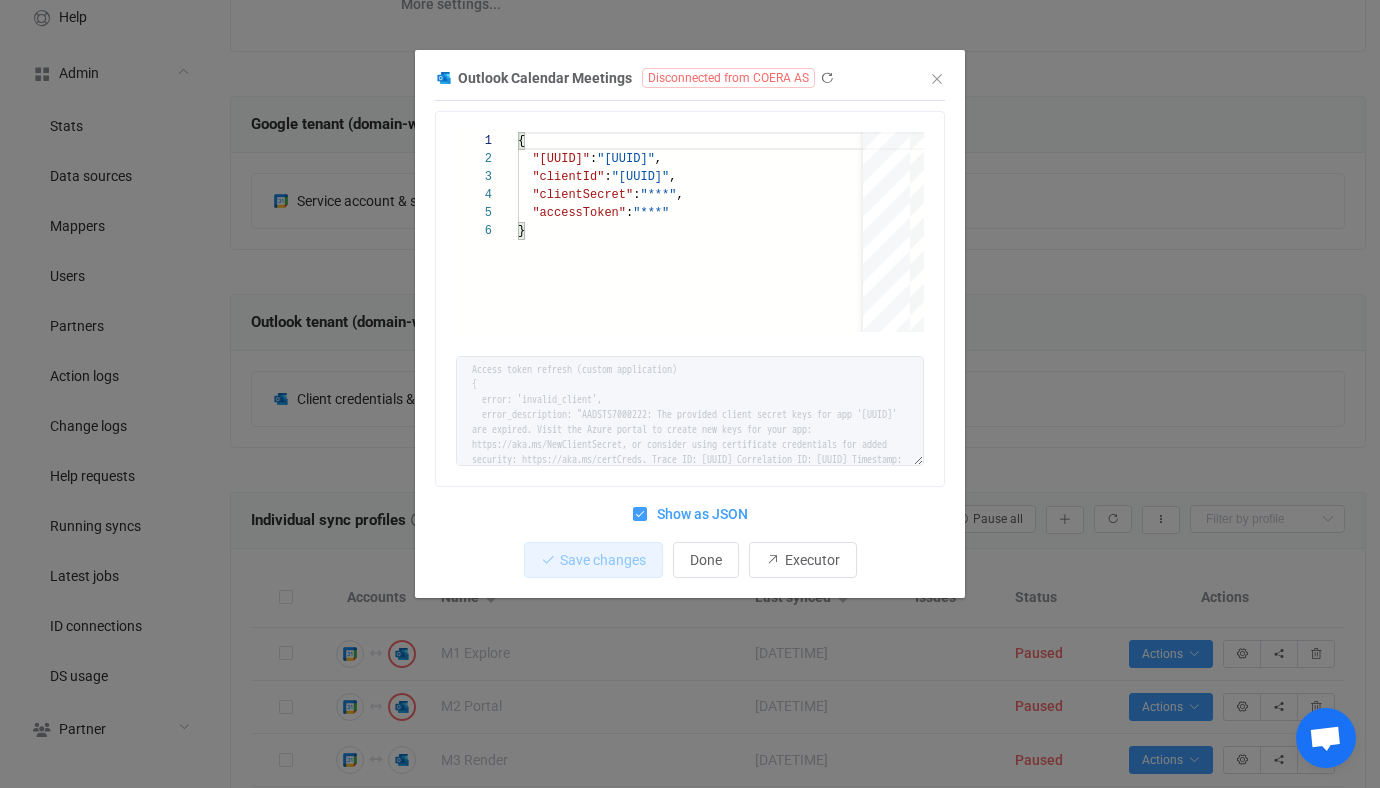 scroll, scrollTop: 13, scrollLeft: 0, axis: vertical 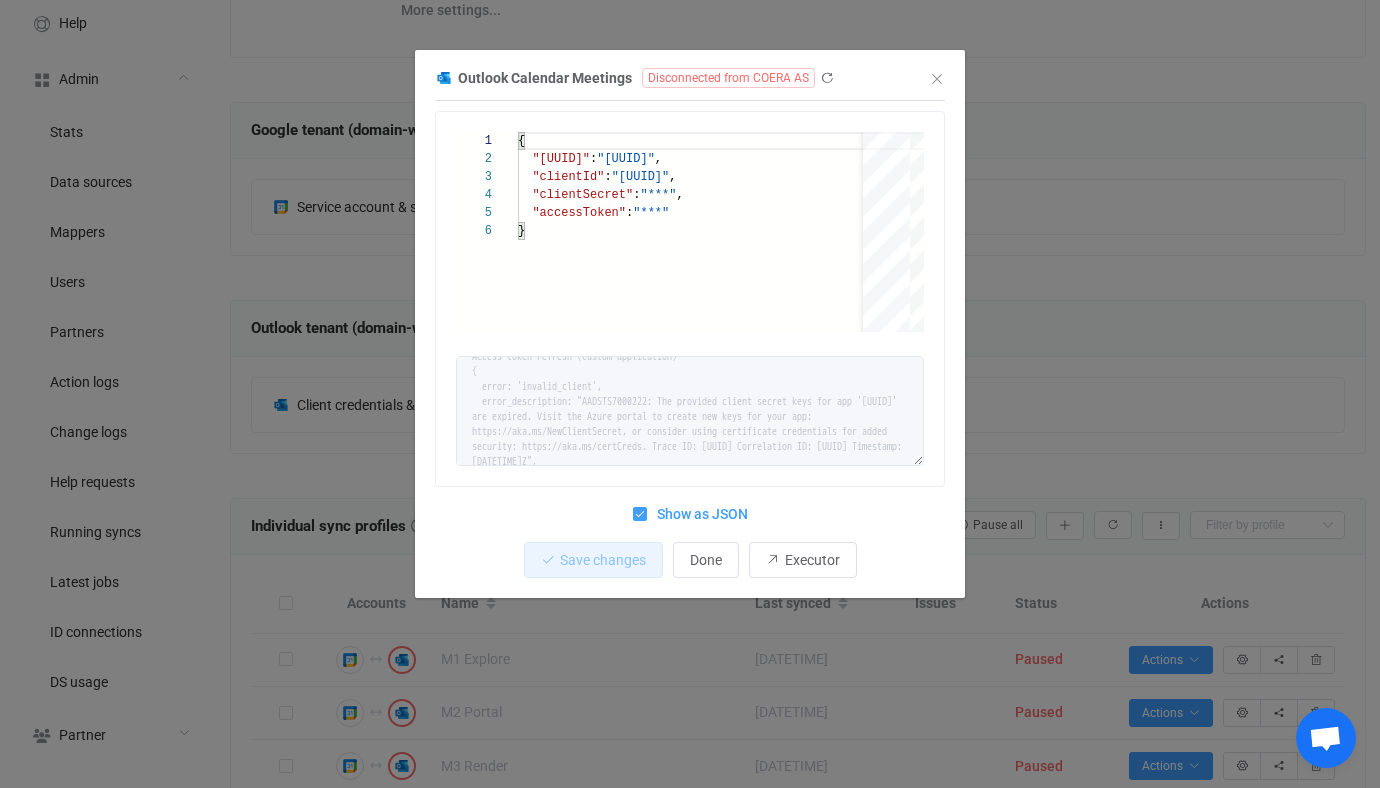 click on "Outlook Calendar Meetings Disconnected  from COERA AS 1 2 3 4 5 6 {    "tenantId" :  "c3abe3fb-e24d-47d2-9e63-03b42b21d7f3" ,    "clientId" :  "99e60a73-6142-4d7c-92d4-a853ccf1f74e" ,    "clientSecret" :  "***" ,    "accessToken" :  "***" } {
"tenantId": "c3abe3fb-e24d-47d2-9e63-03b42b21d7f3",
"clientId": "99e60a73-6142-4d7c-92d4-a853ccf1f74e",
"clientSecret": "***",
"accessToken": "***"
} Show as JSON Save changes Done Executor" at bounding box center [690, 394] 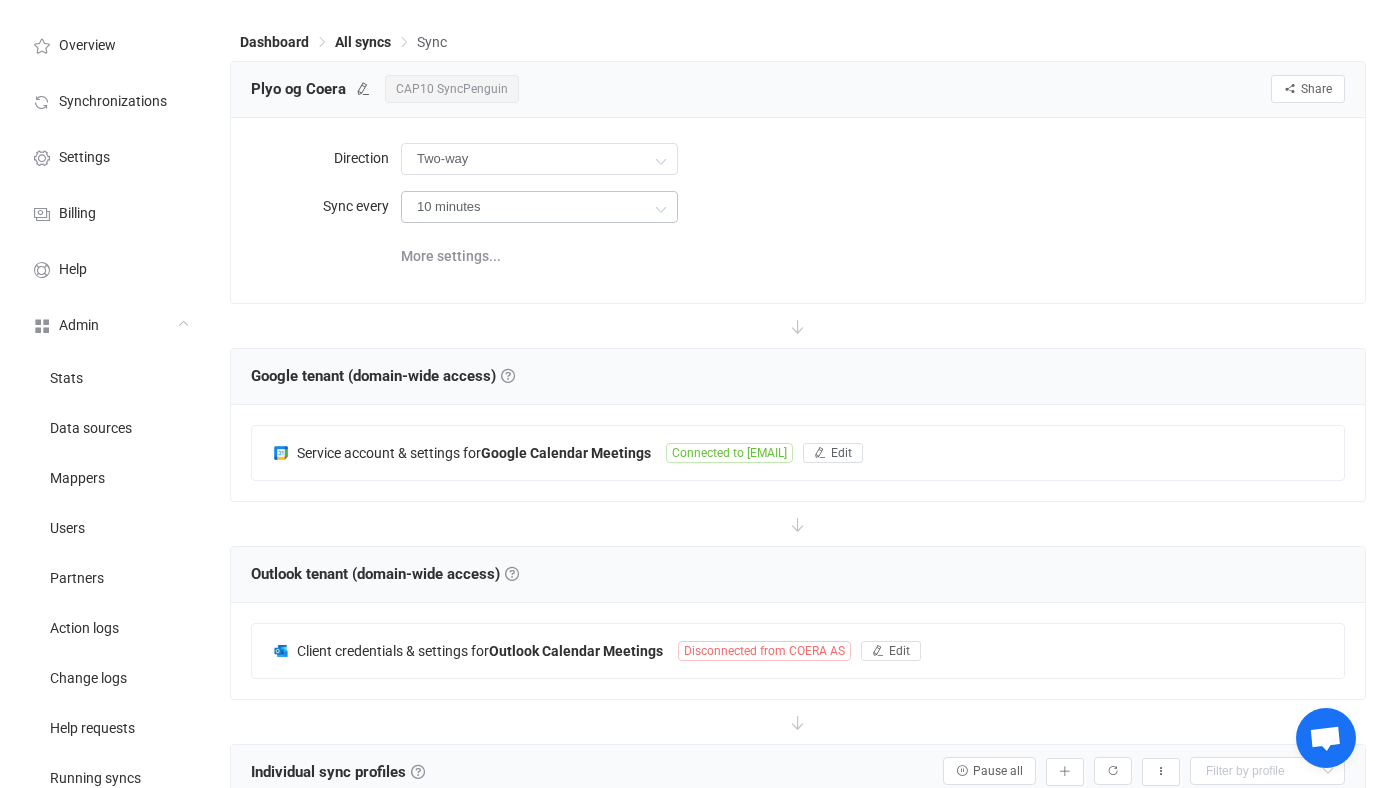 scroll, scrollTop: 0, scrollLeft: 0, axis: both 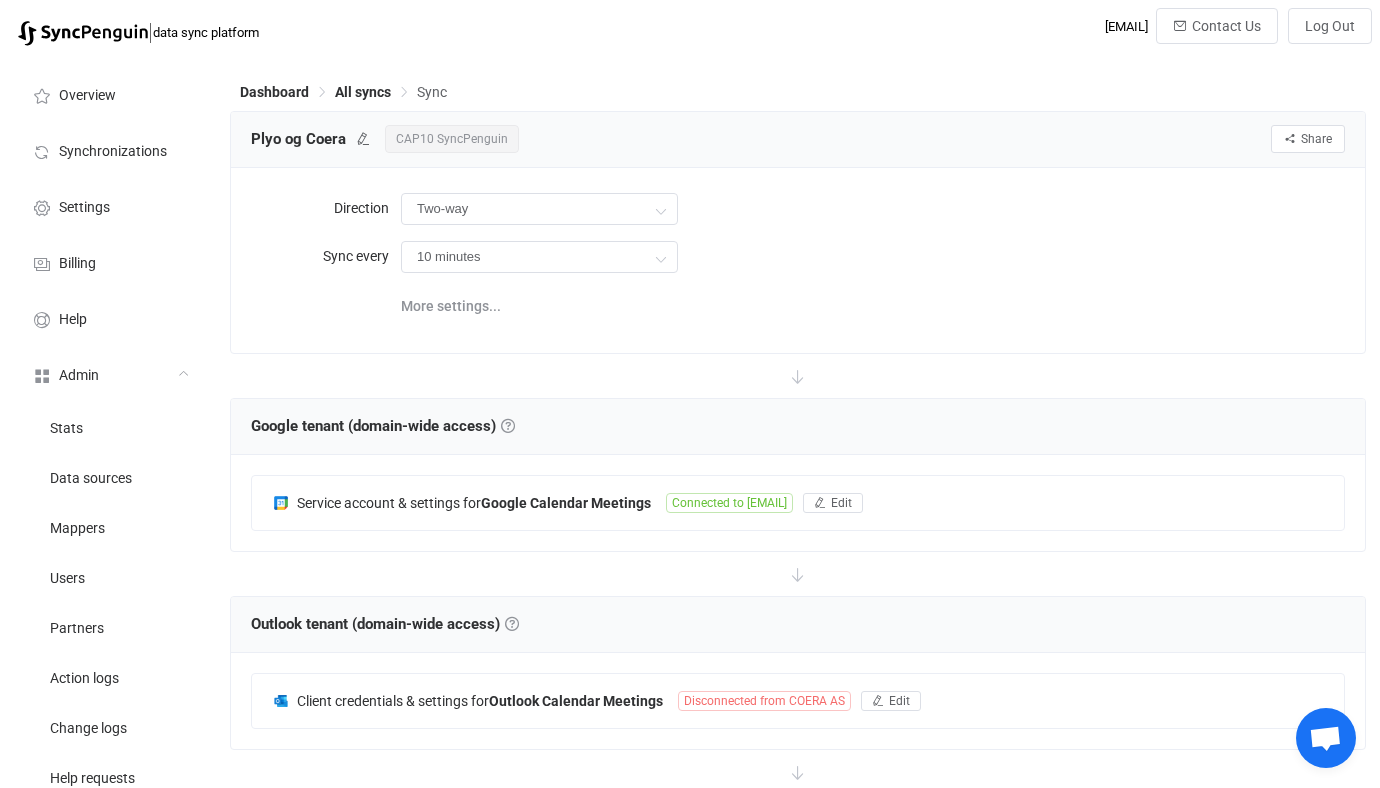 click on "Plyo og Coera" at bounding box center (298, 139) 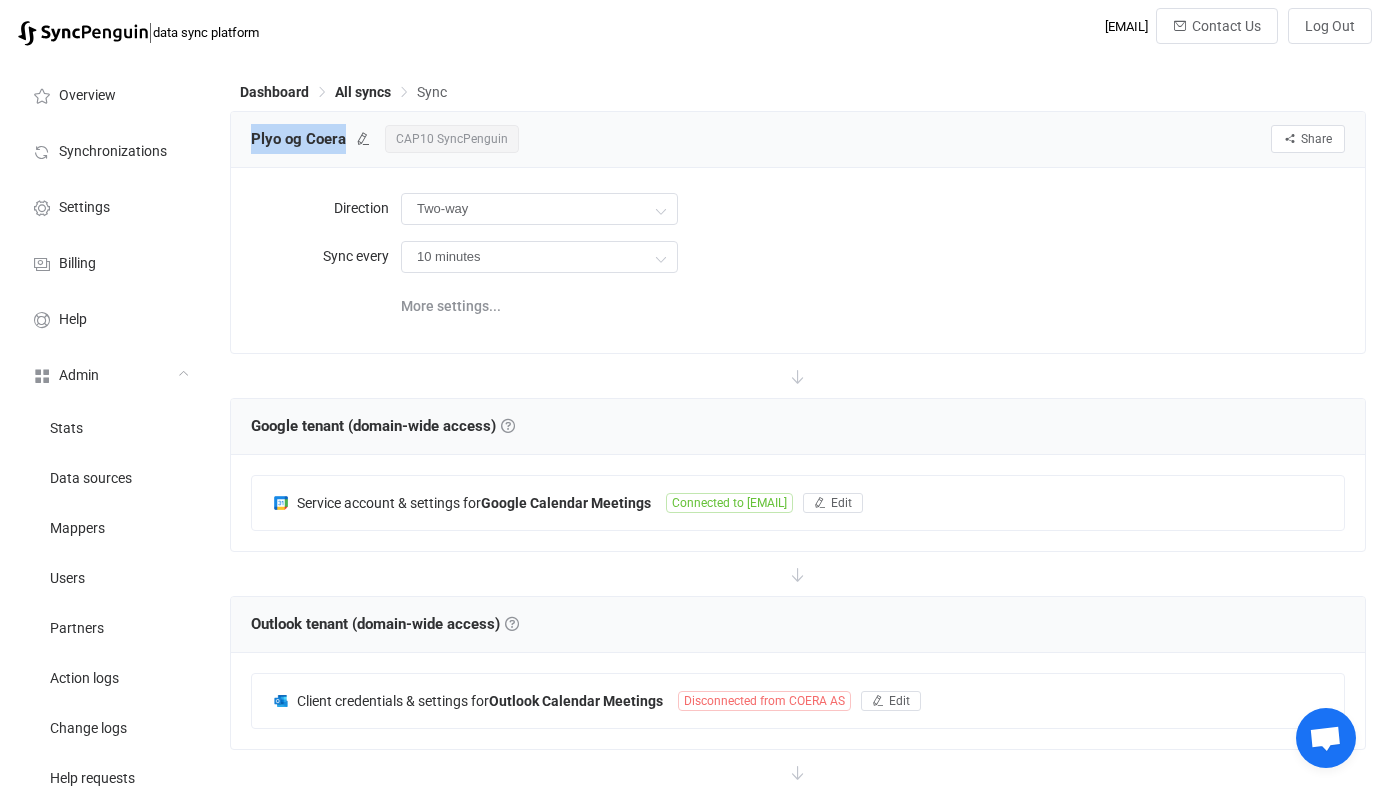 drag, startPoint x: 270, startPoint y: 139, endPoint x: 341, endPoint y: 141, distance: 71.02816 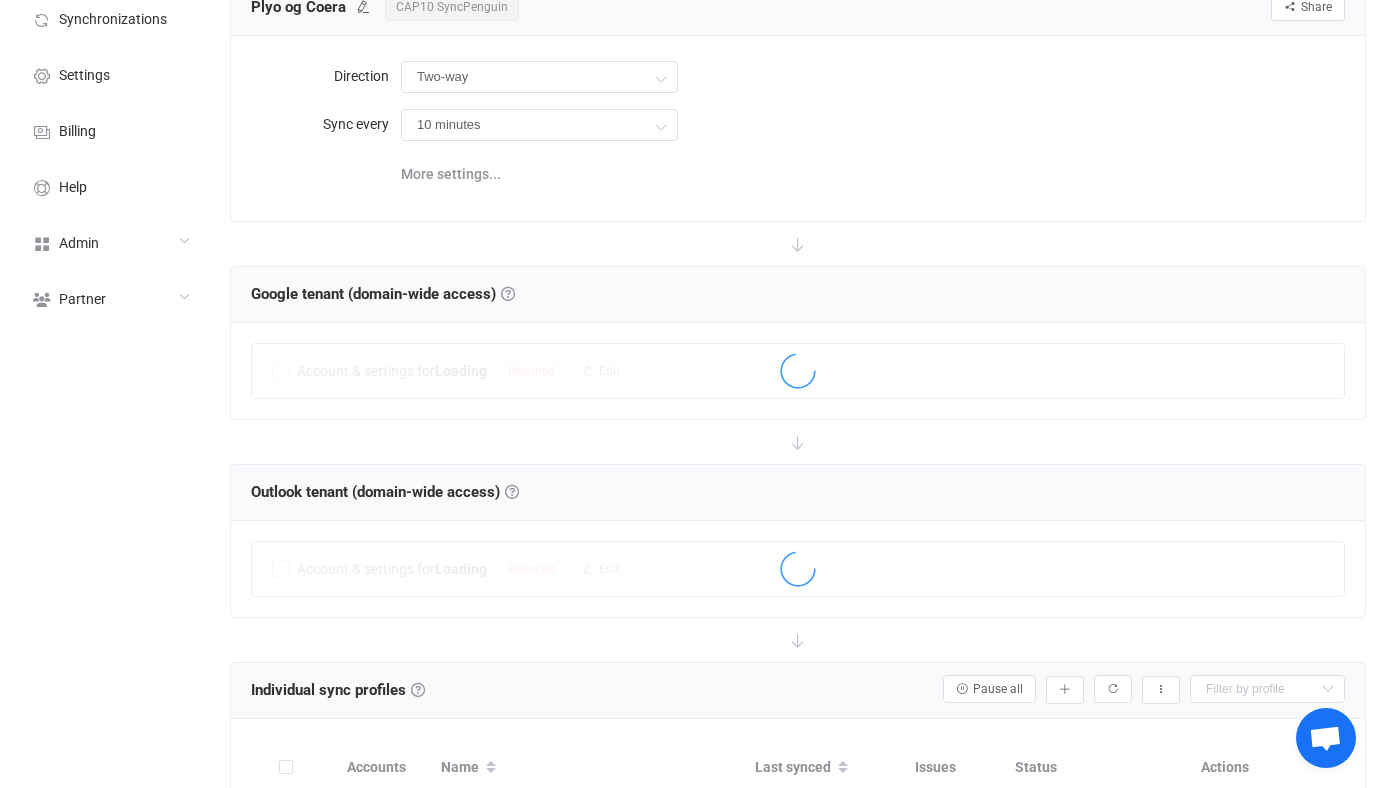 scroll, scrollTop: 499, scrollLeft: 0, axis: vertical 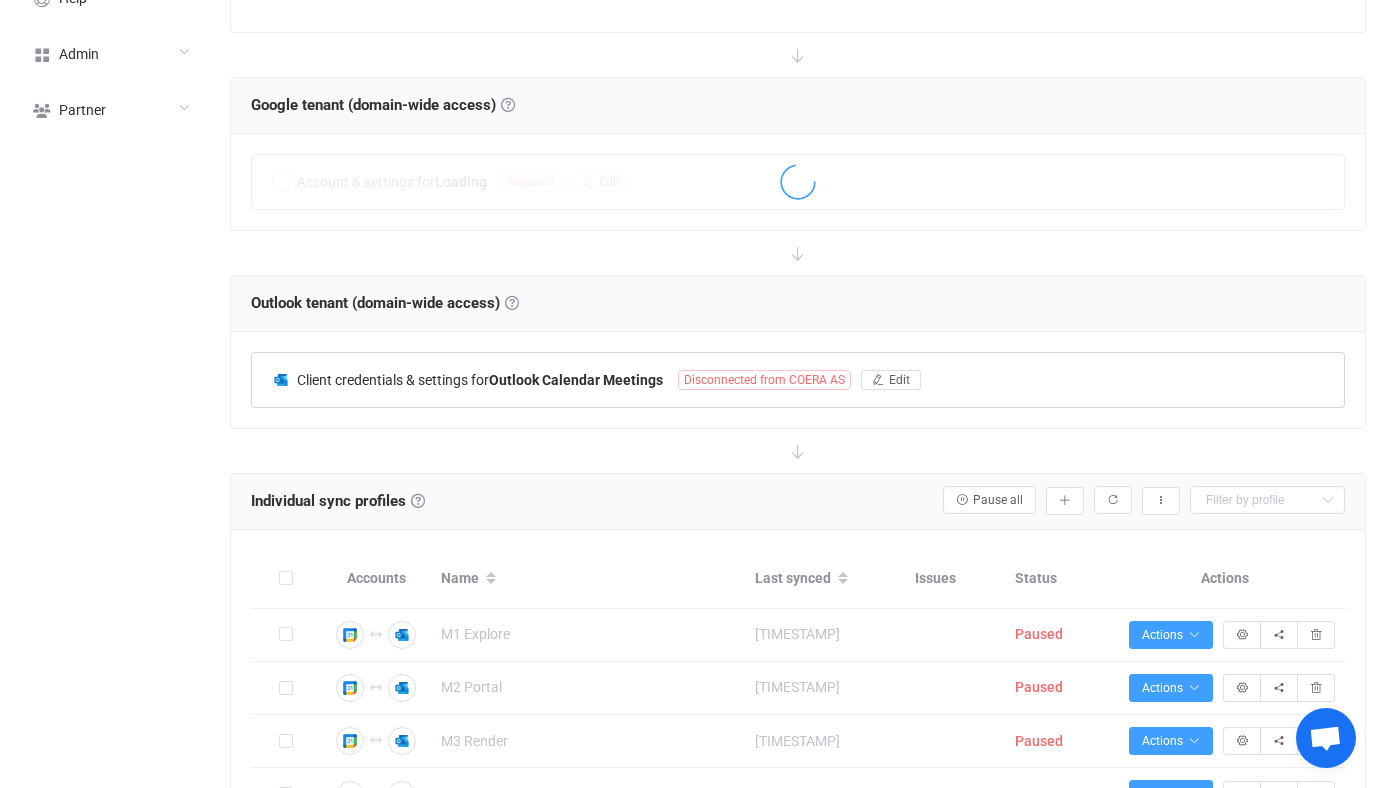 click at bounding box center (798, 382) 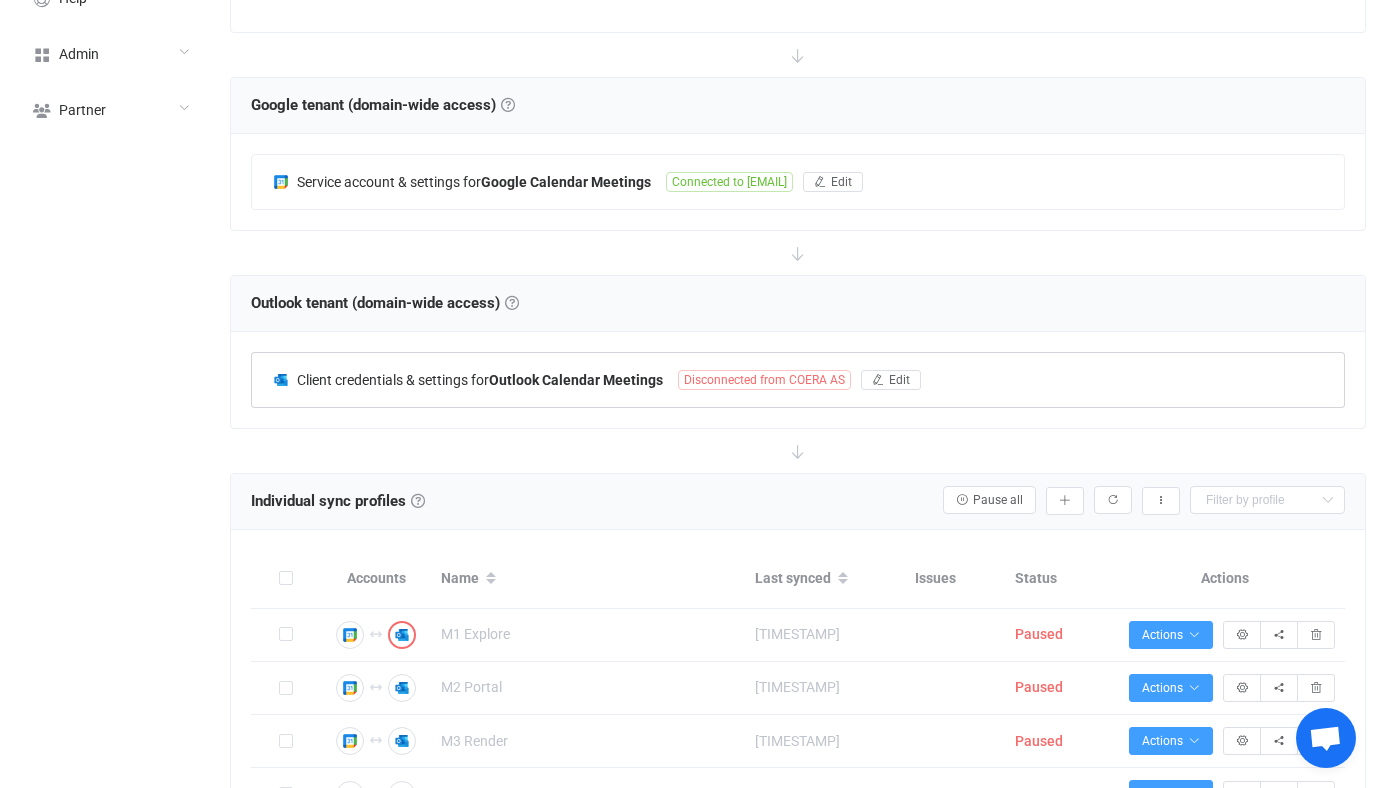 click on "Outlook Calendar Meetings" at bounding box center (576, 380) 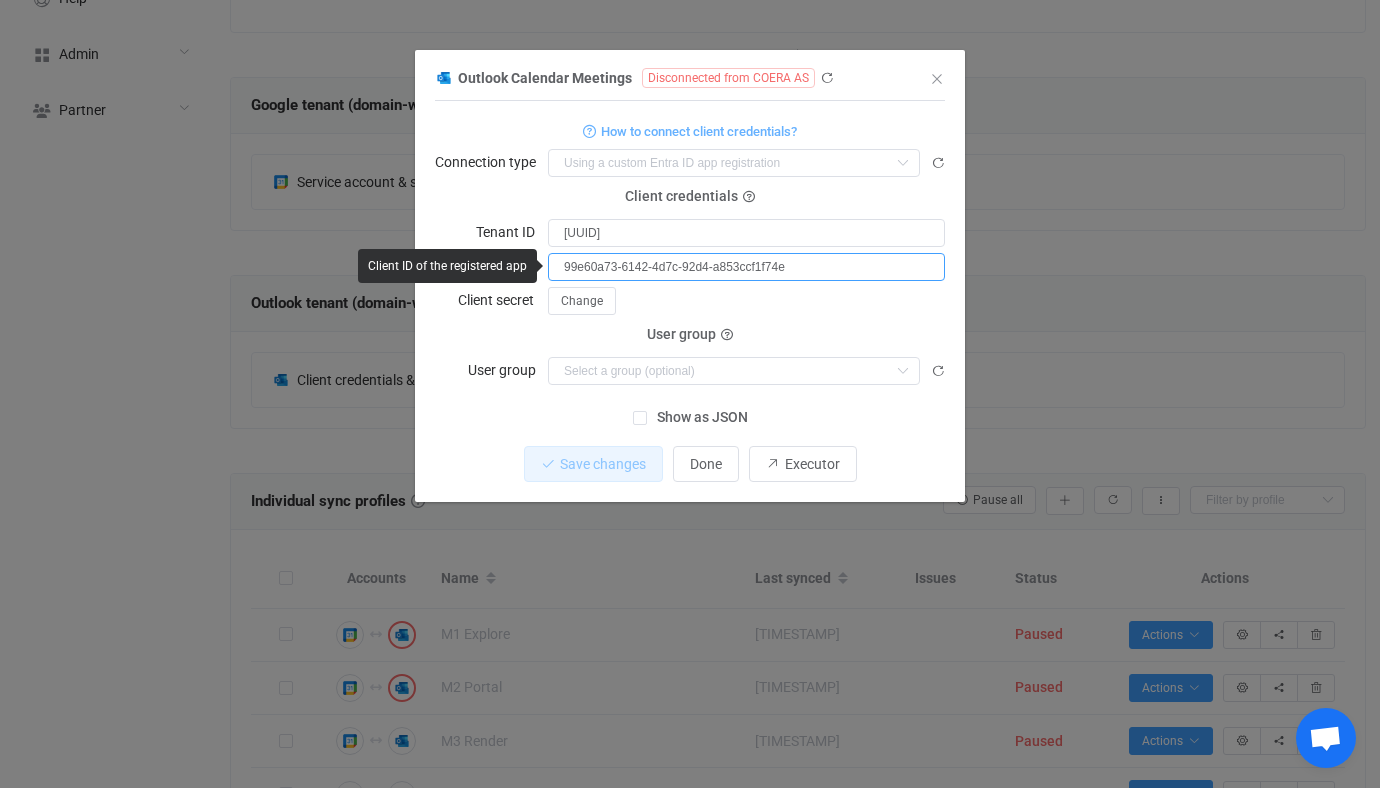 click on "99e60a73-6142-4d7c-92d4-a853ccf1f74e" at bounding box center (746, 267) 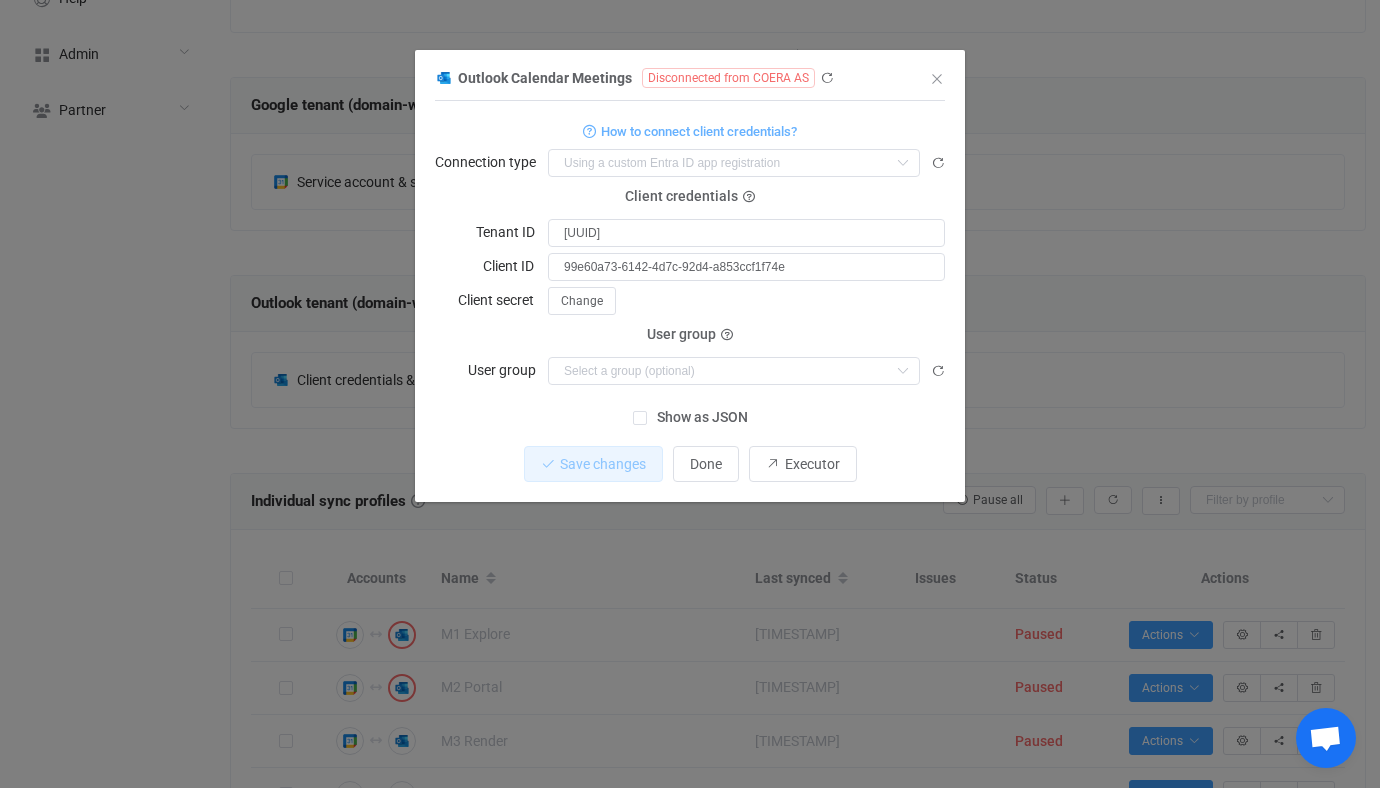 click on "Tenant ID" at bounding box center (511, 232) 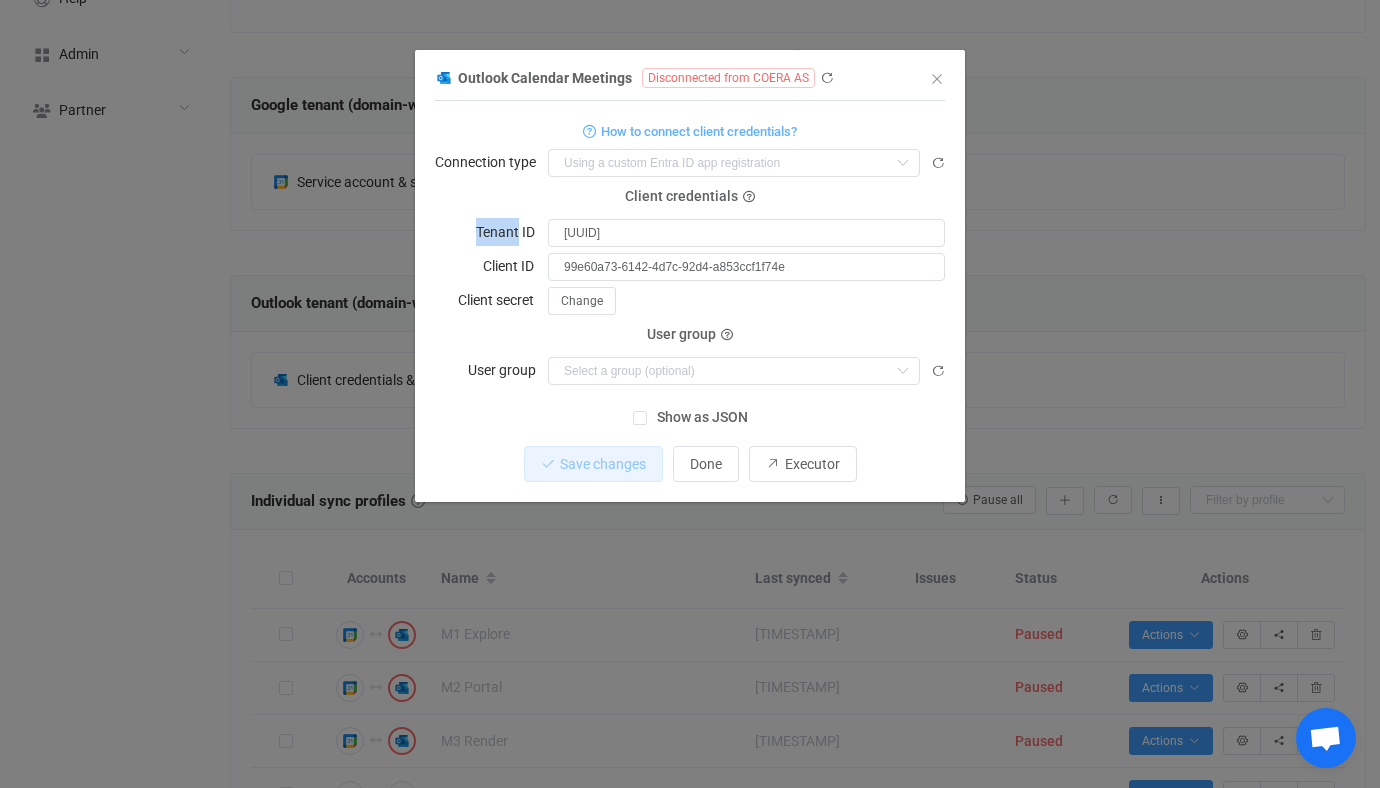 drag, startPoint x: 508, startPoint y: 227, endPoint x: 525, endPoint y: 227, distance: 17 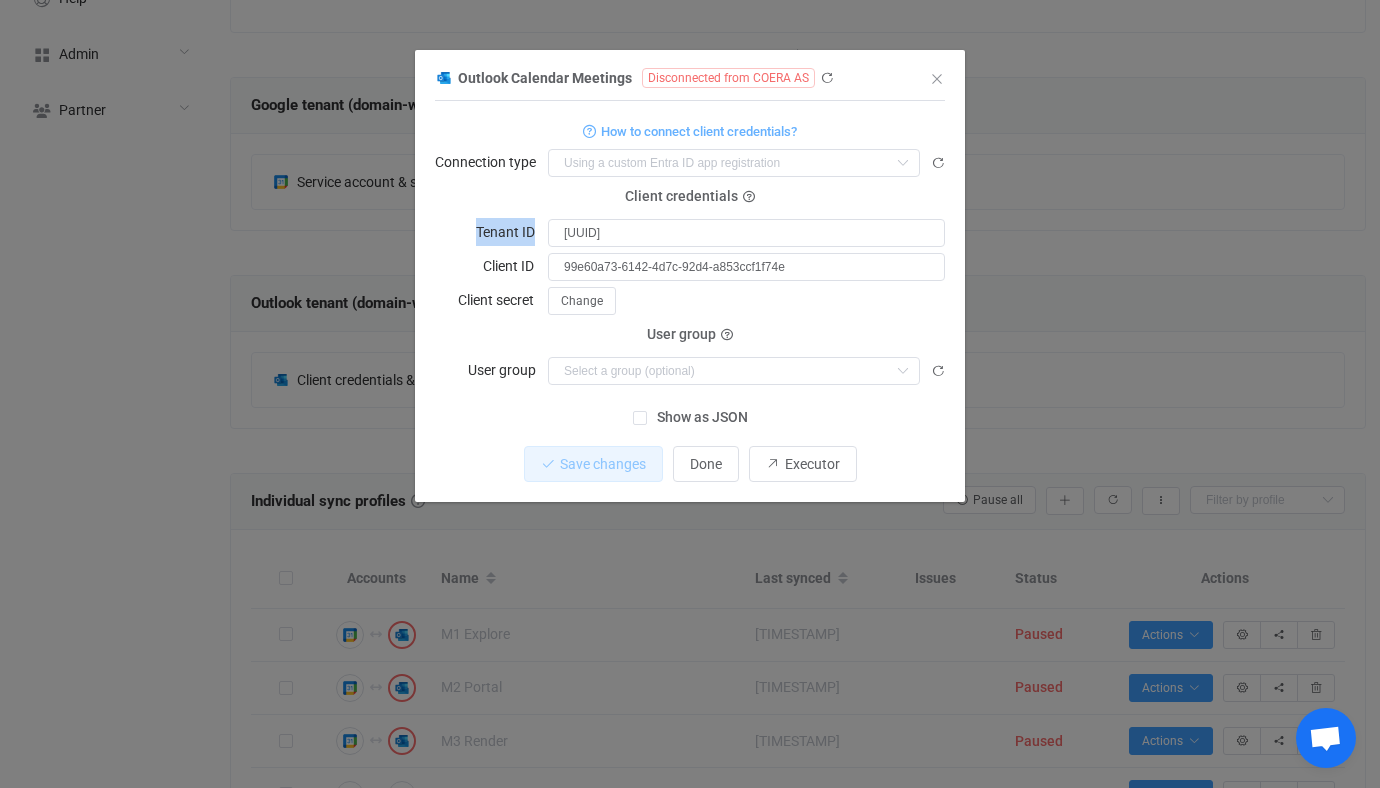 click on "Tenant ID" at bounding box center (511, 232) 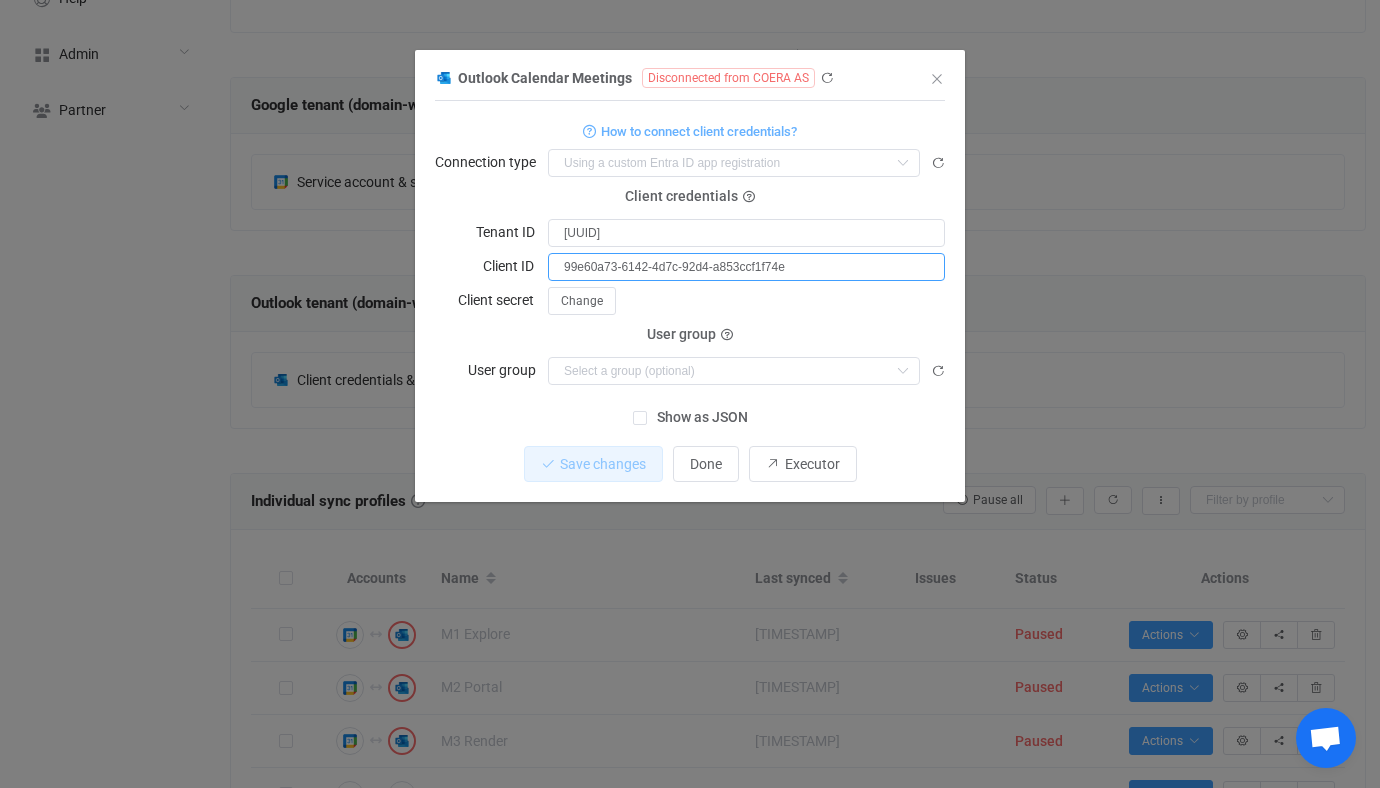 click on "99e60a73-6142-4d7c-92d4-a853ccf1f74e" at bounding box center (746, 267) 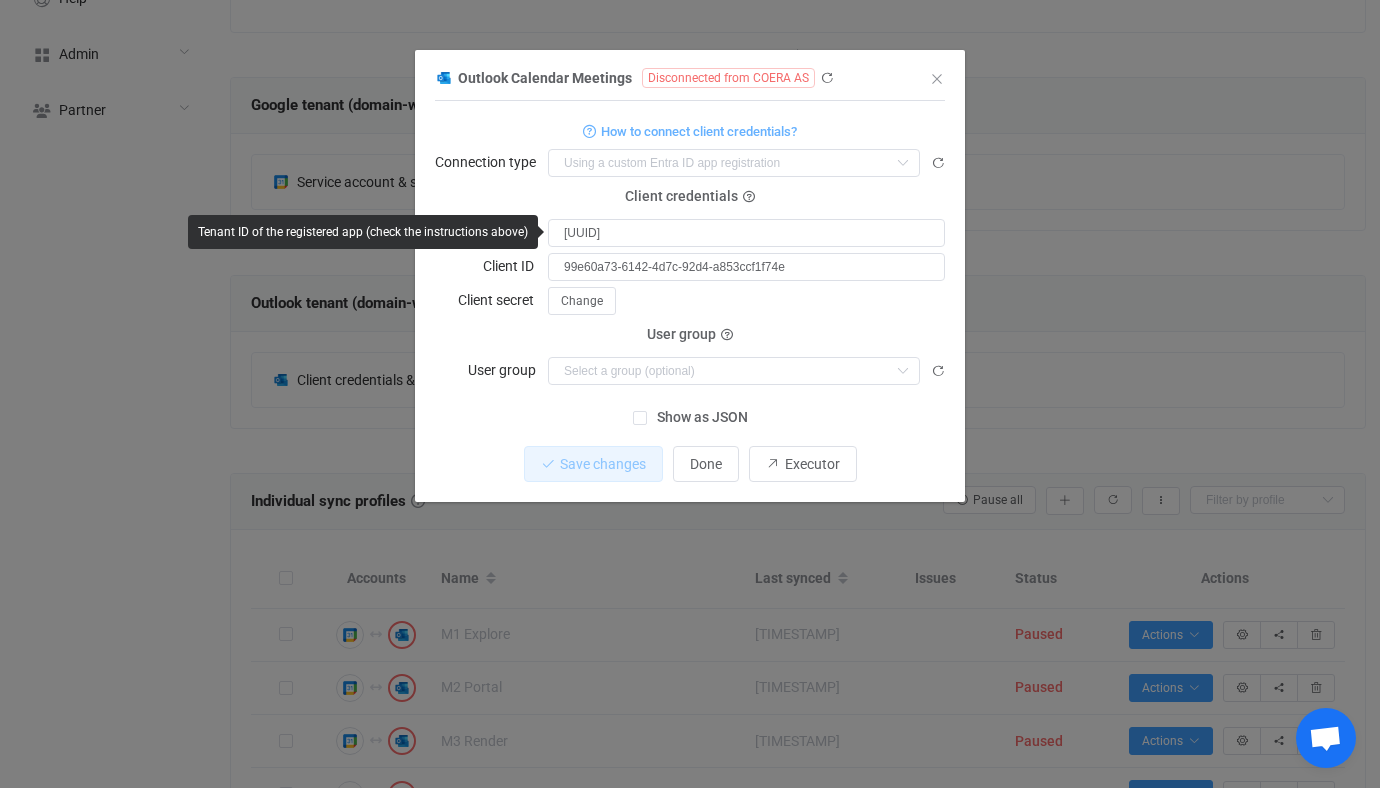 click on "Tenant ID of the registered app (check the instructions above)" at bounding box center [363, 232] 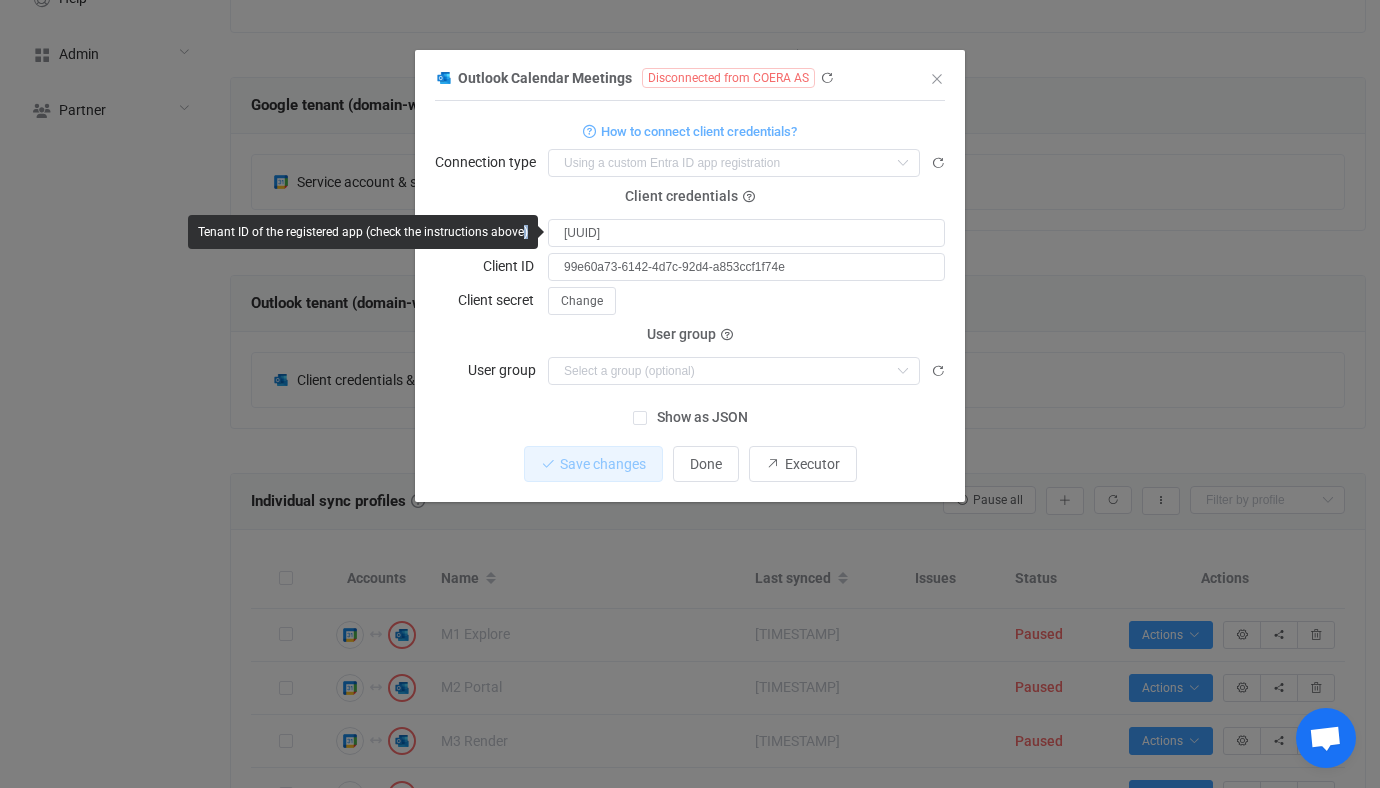 click on "Tenant ID of the registered app (check the instructions above)" at bounding box center (363, 232) 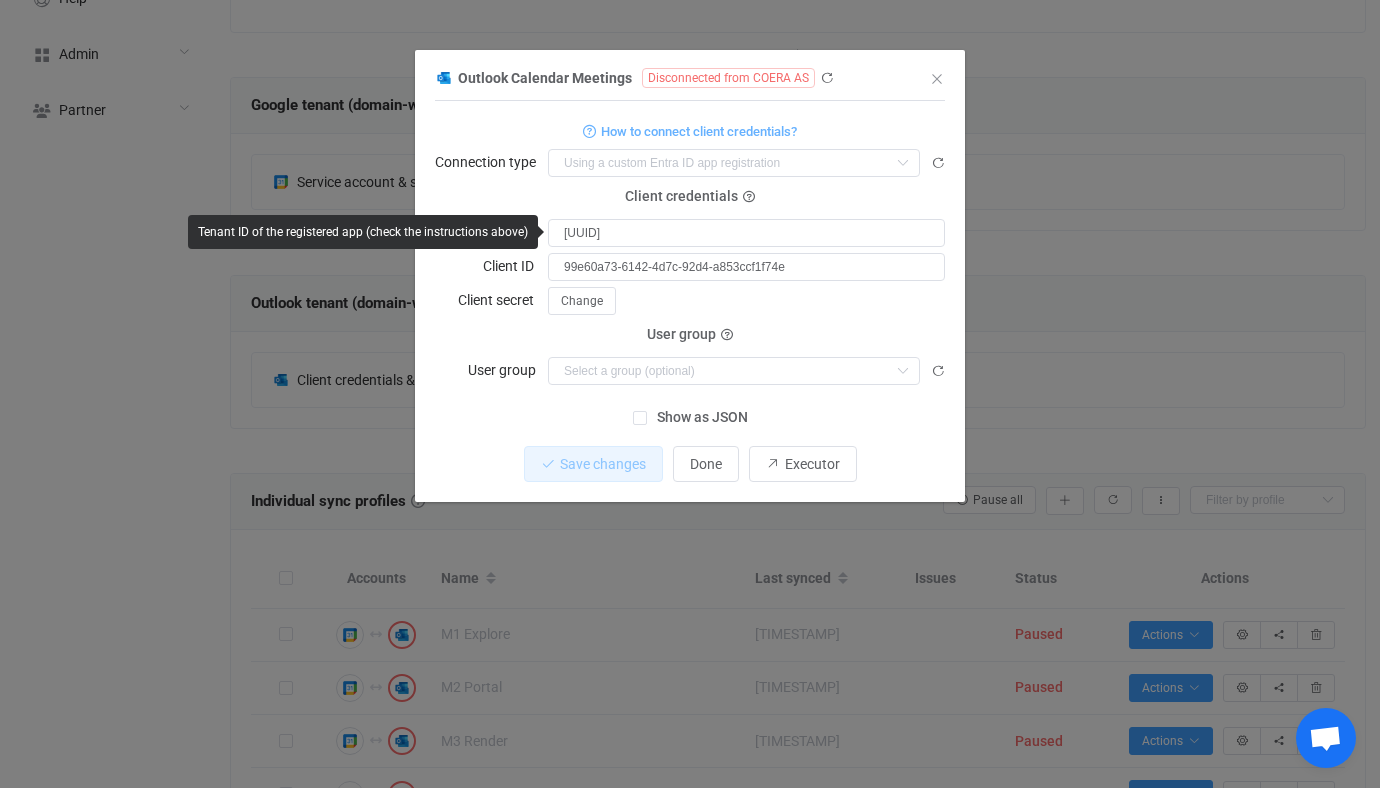 click on "Connection type" at bounding box center (491, 162) 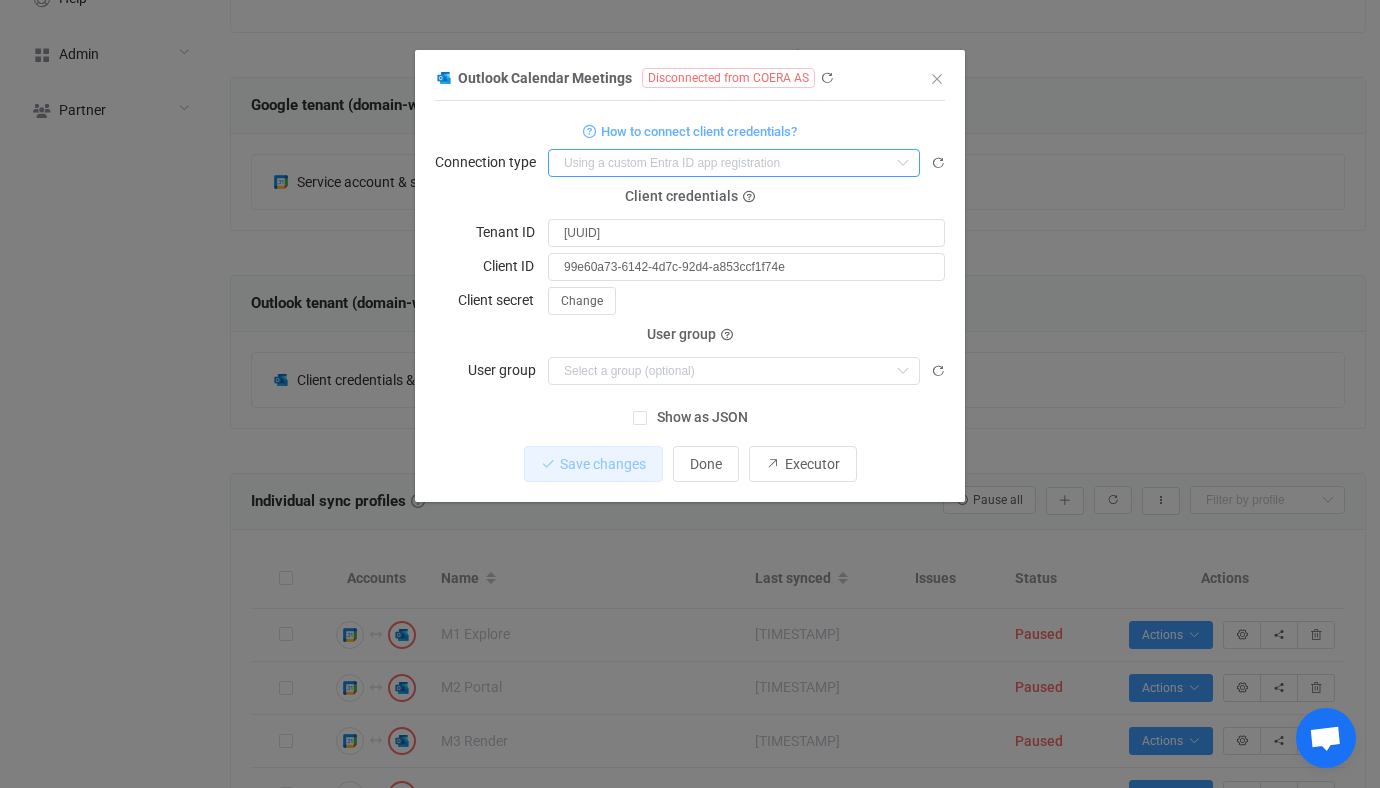 click at bounding box center [734, 163] 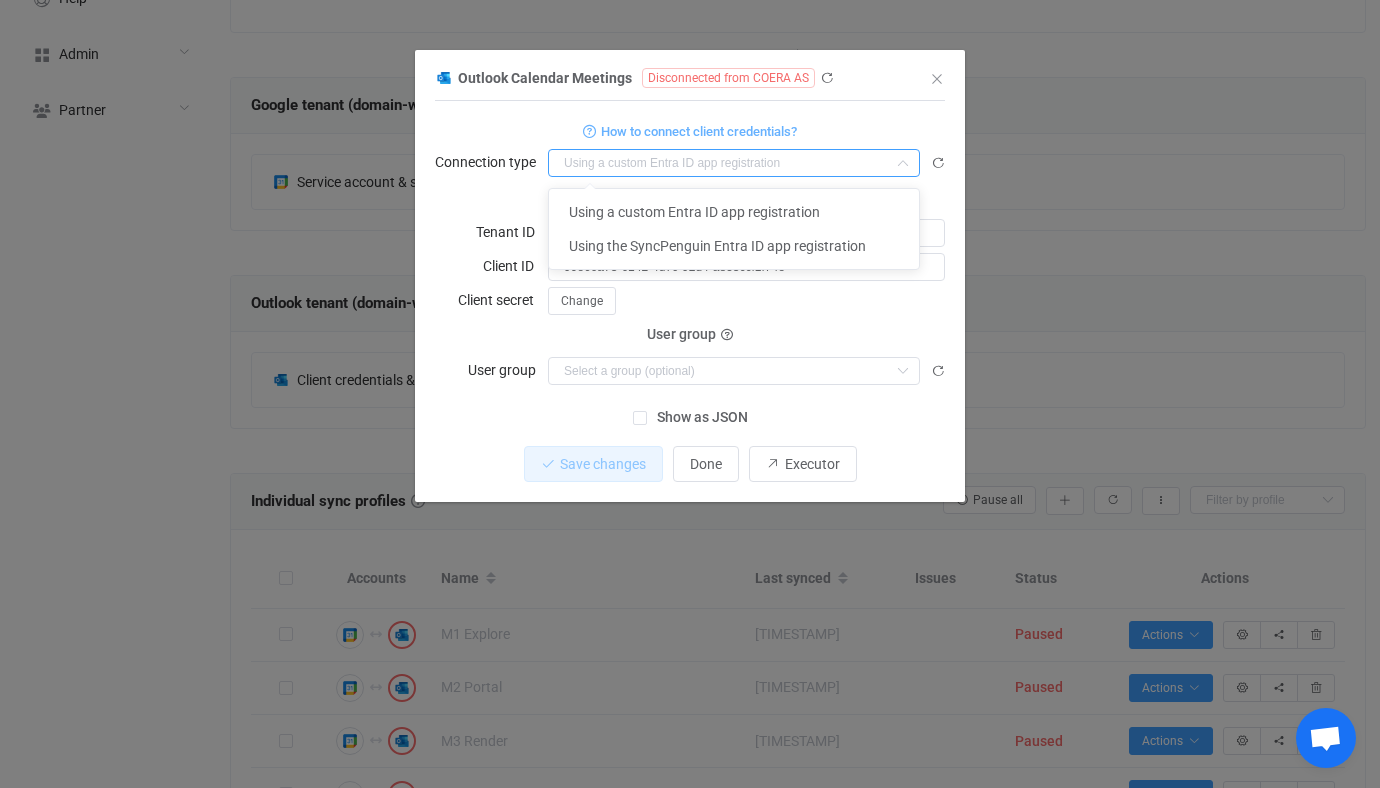 click on "How to connect client credentials?" at bounding box center [690, 130] 